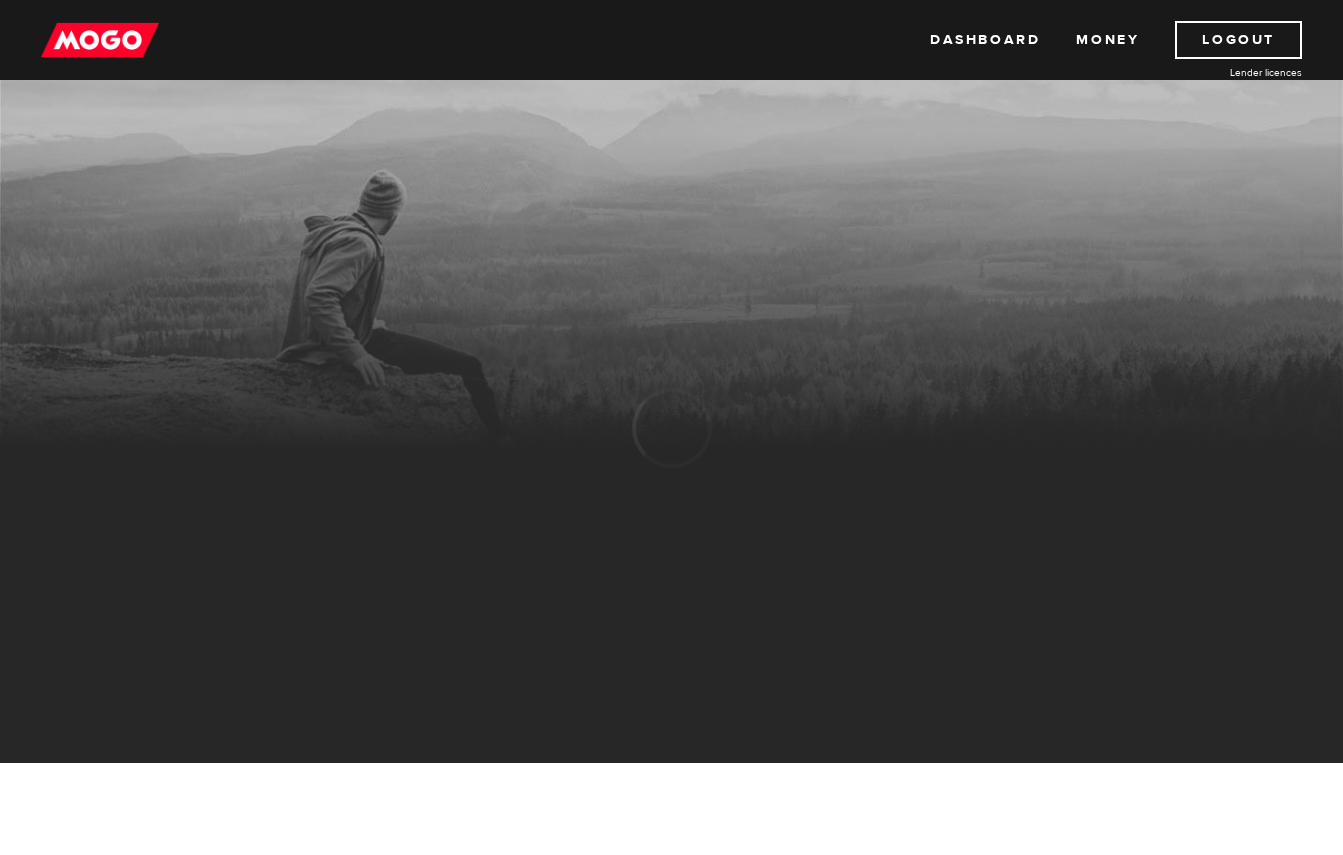 scroll, scrollTop: 0, scrollLeft: 0, axis: both 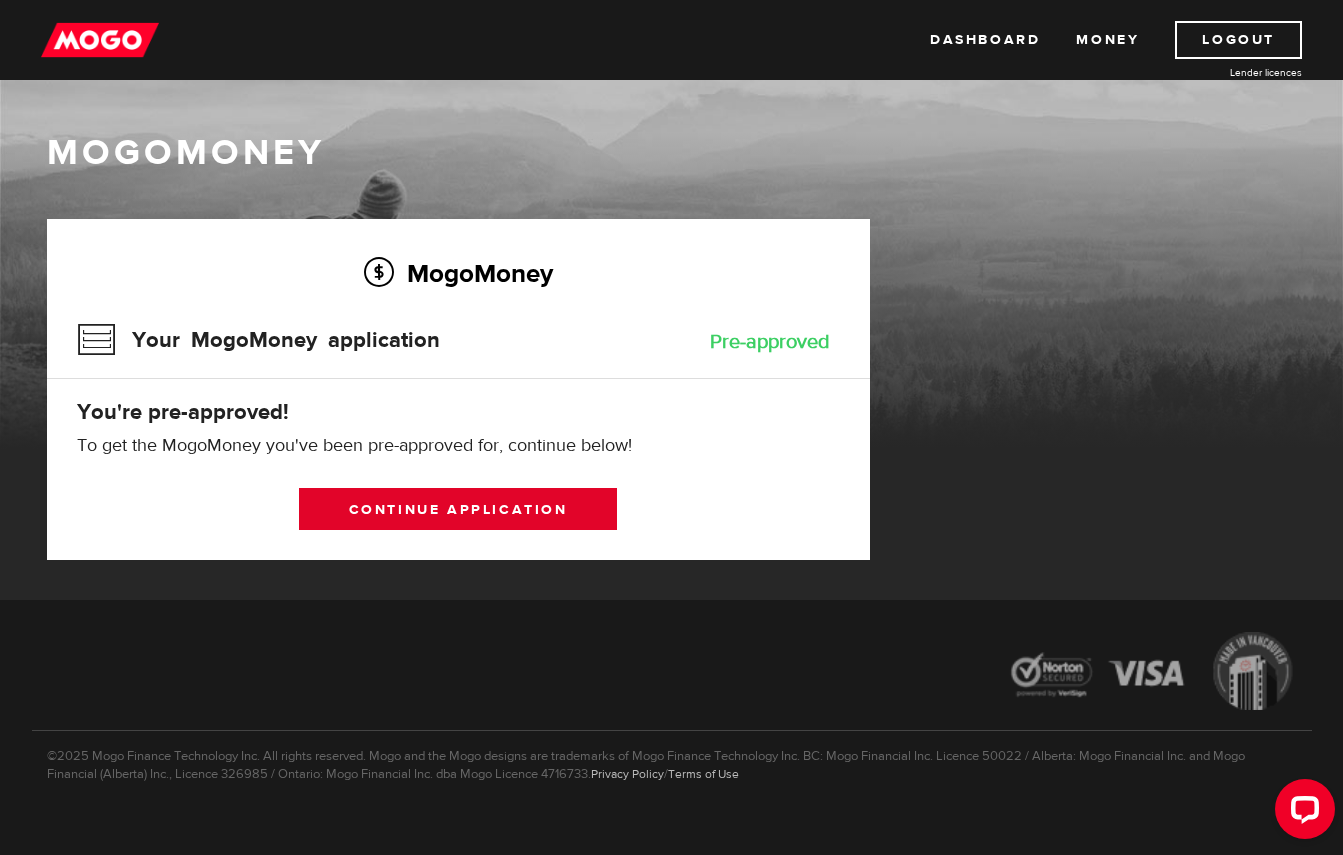 click on "Continue application" at bounding box center [458, 509] 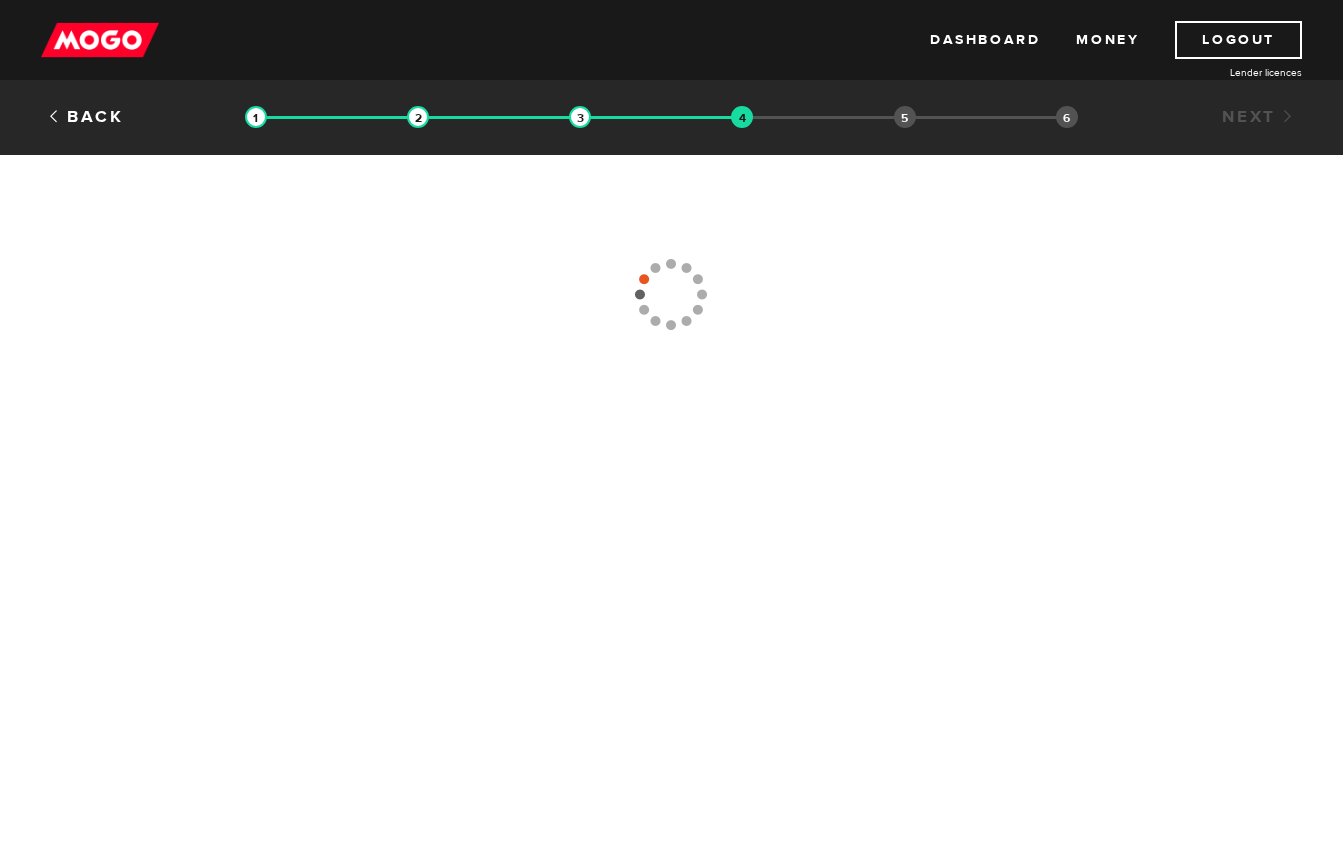 scroll, scrollTop: 0, scrollLeft: 0, axis: both 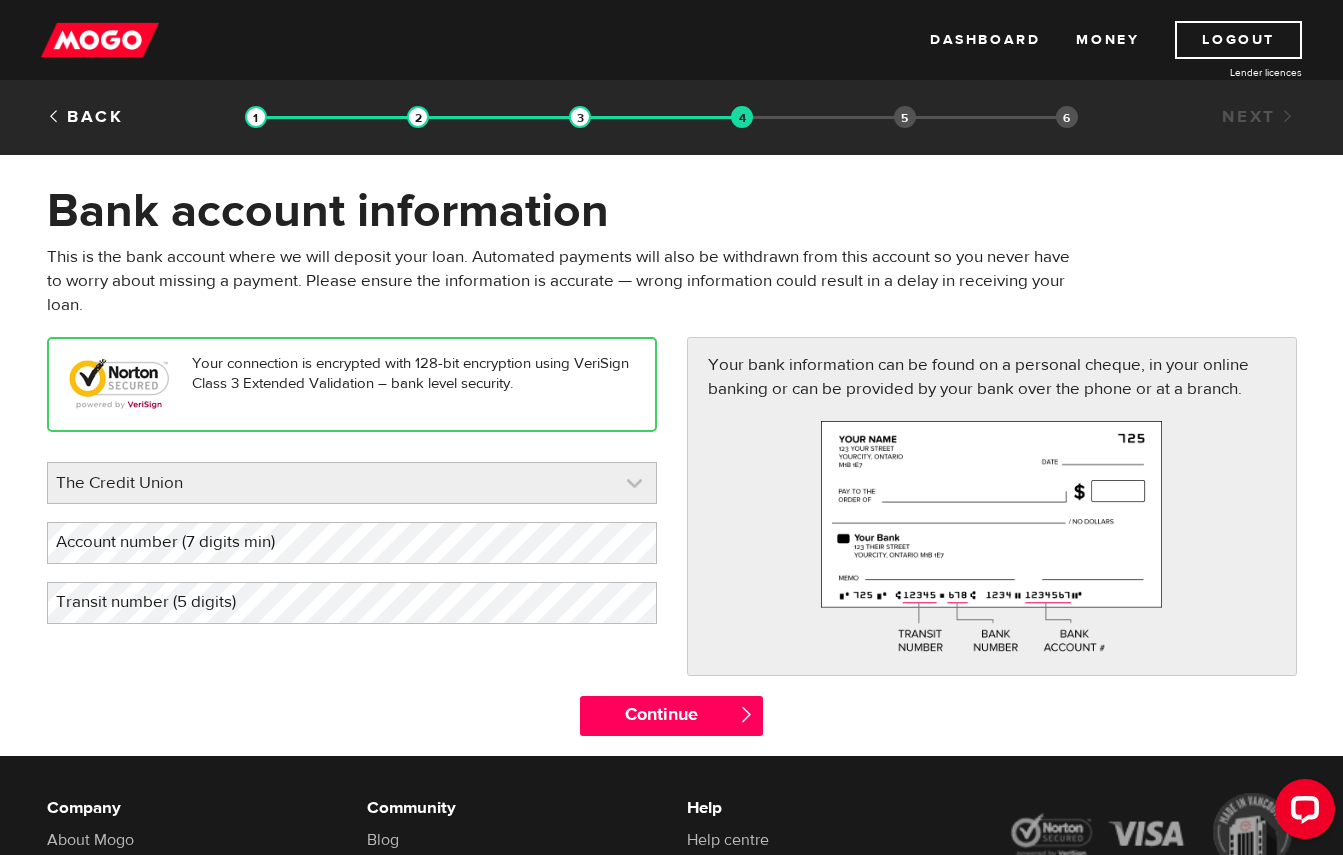 click at bounding box center (352, 483) 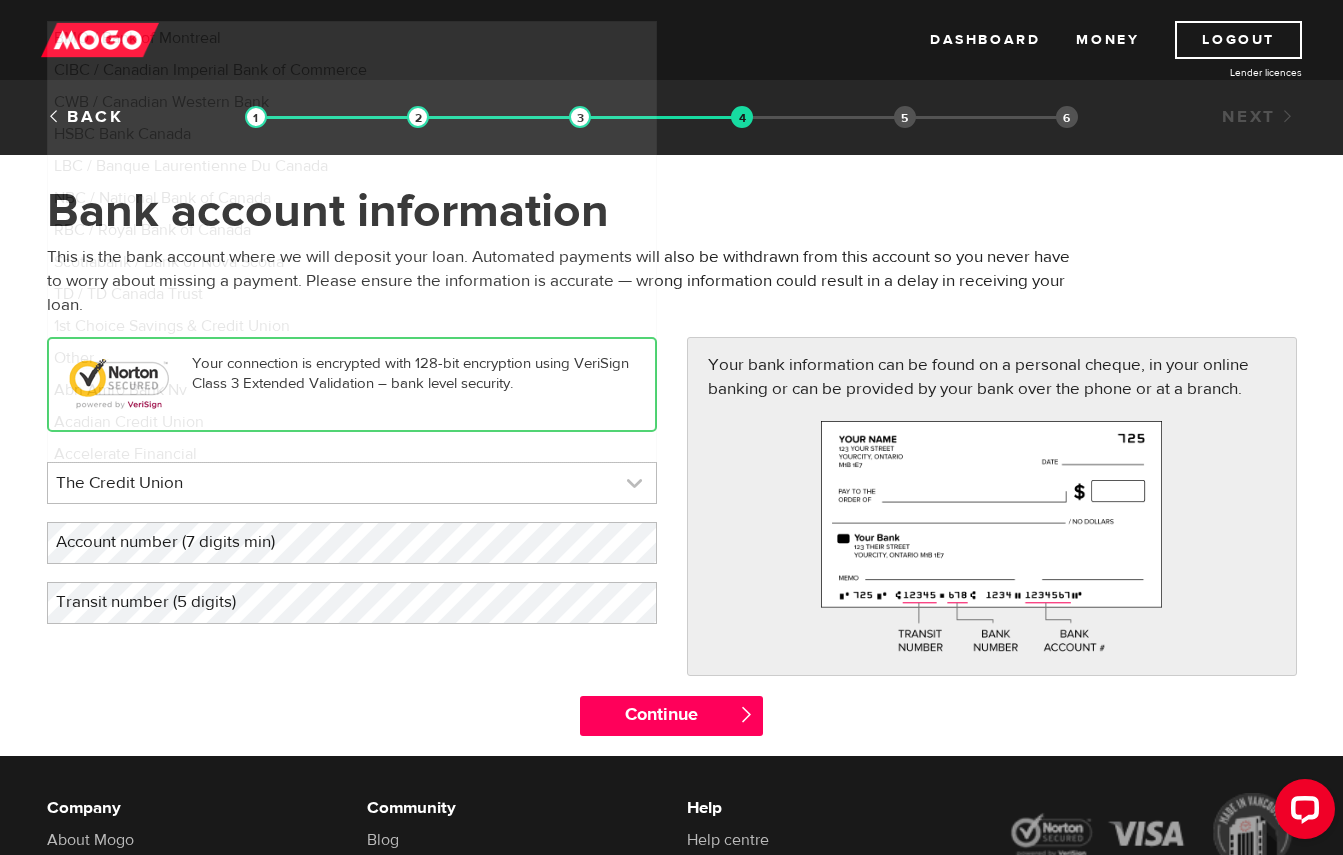scroll, scrollTop: 14324, scrollLeft: 0, axis: vertical 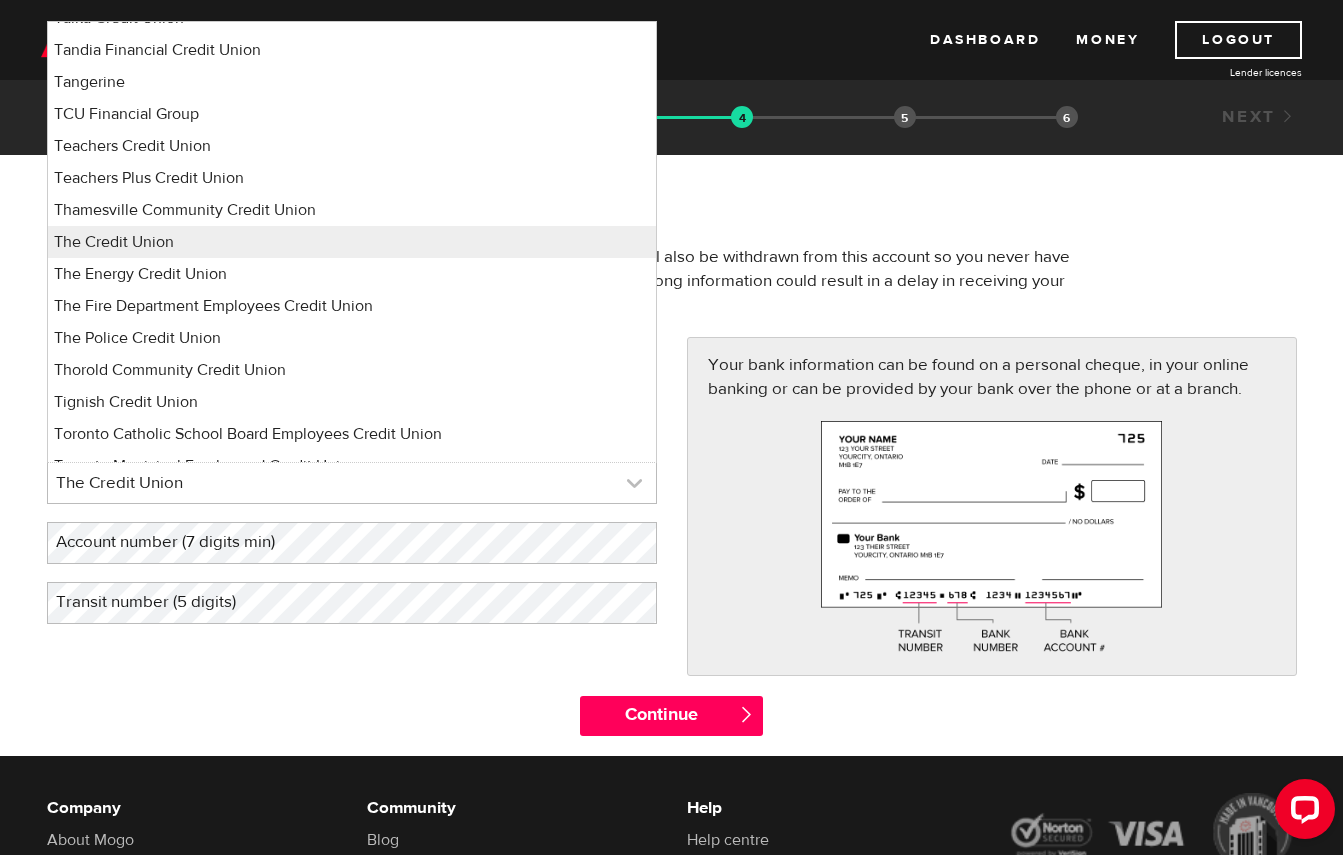 click at bounding box center [352, 483] 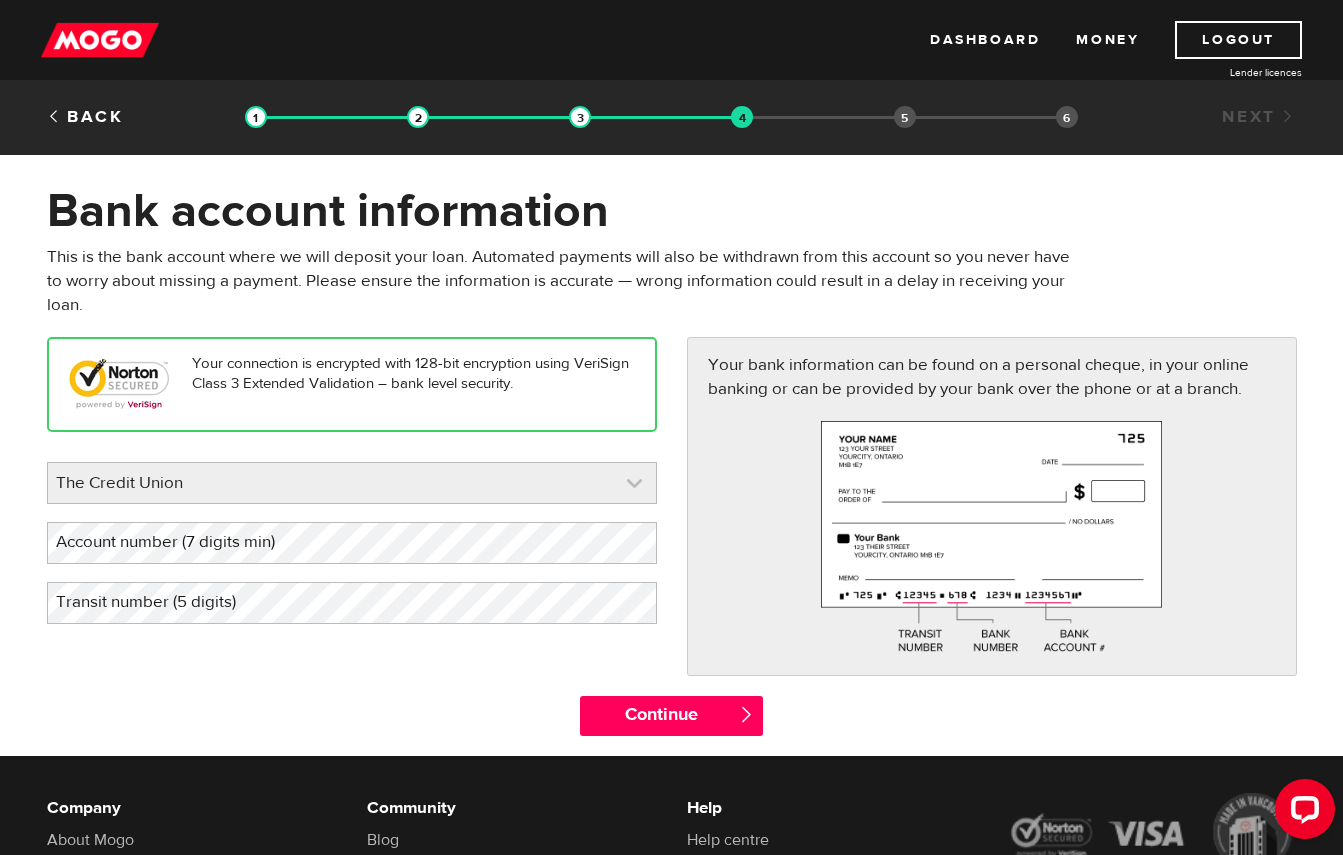 click at bounding box center [352, 483] 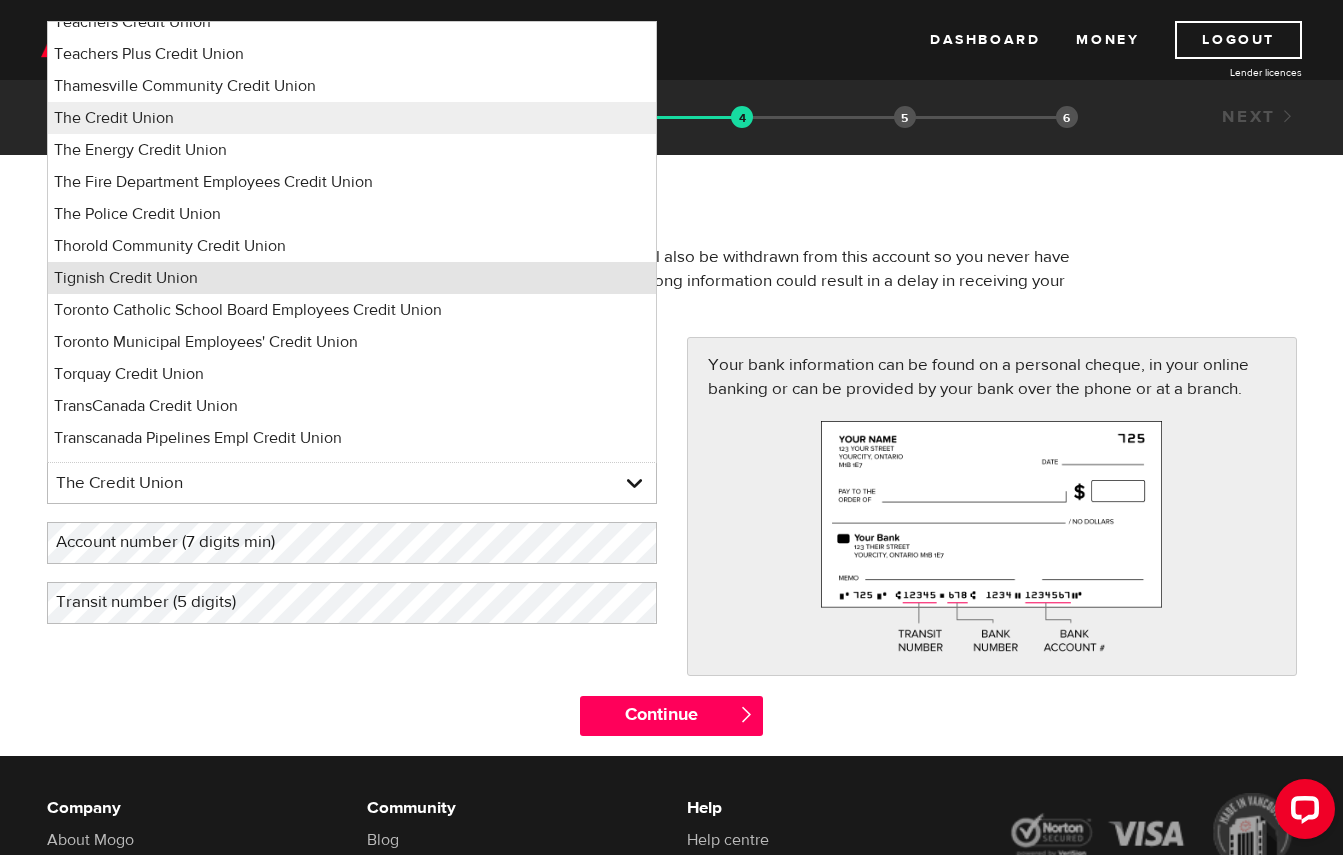 scroll, scrollTop: 14450, scrollLeft: 0, axis: vertical 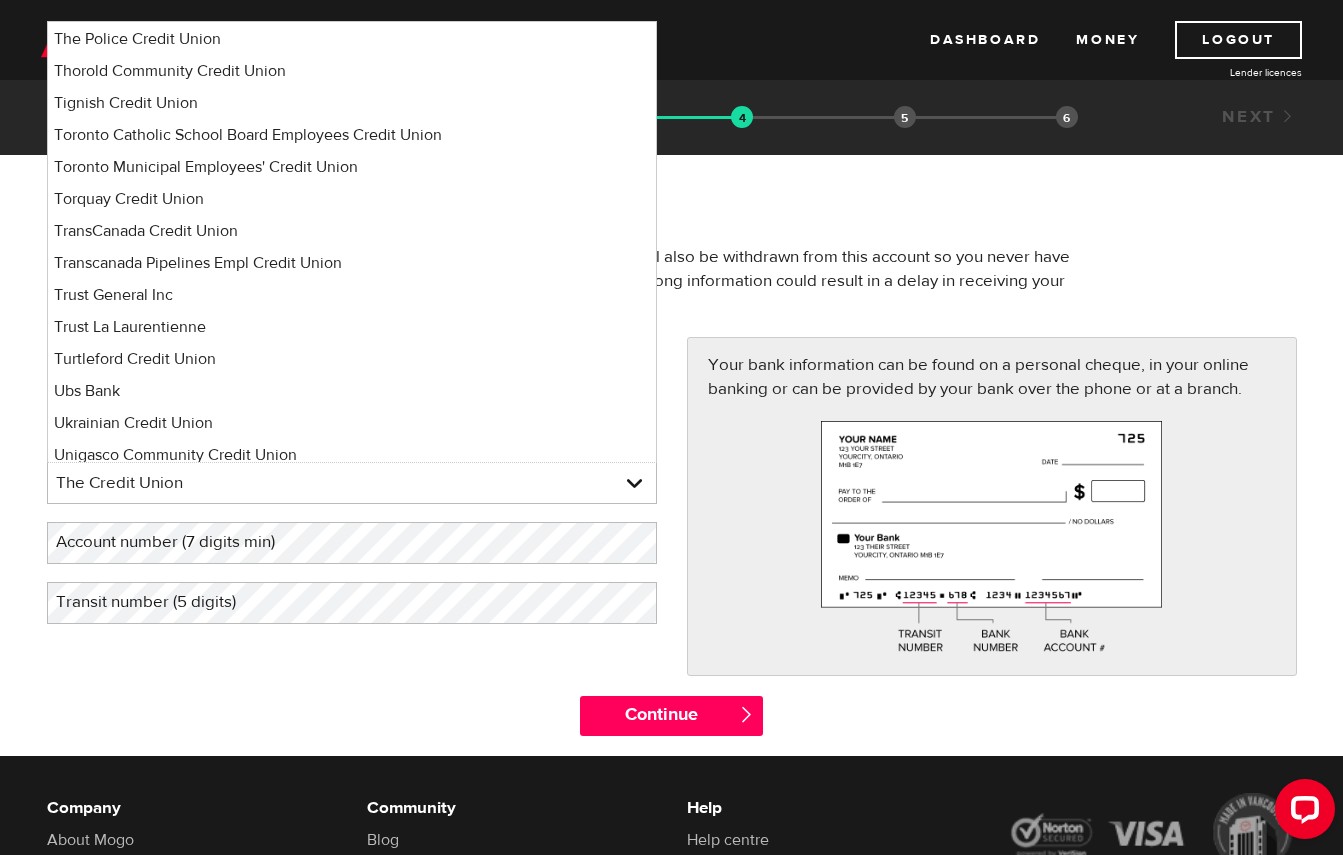 click on "This is the bank account where we will deposit your loan. Automated payments will also be withdrawn from this account so you never have to worry about missing a payment. Please ensure the information is accurate — wrong information could result in a delay in receiving your loan." at bounding box center [565, 281] 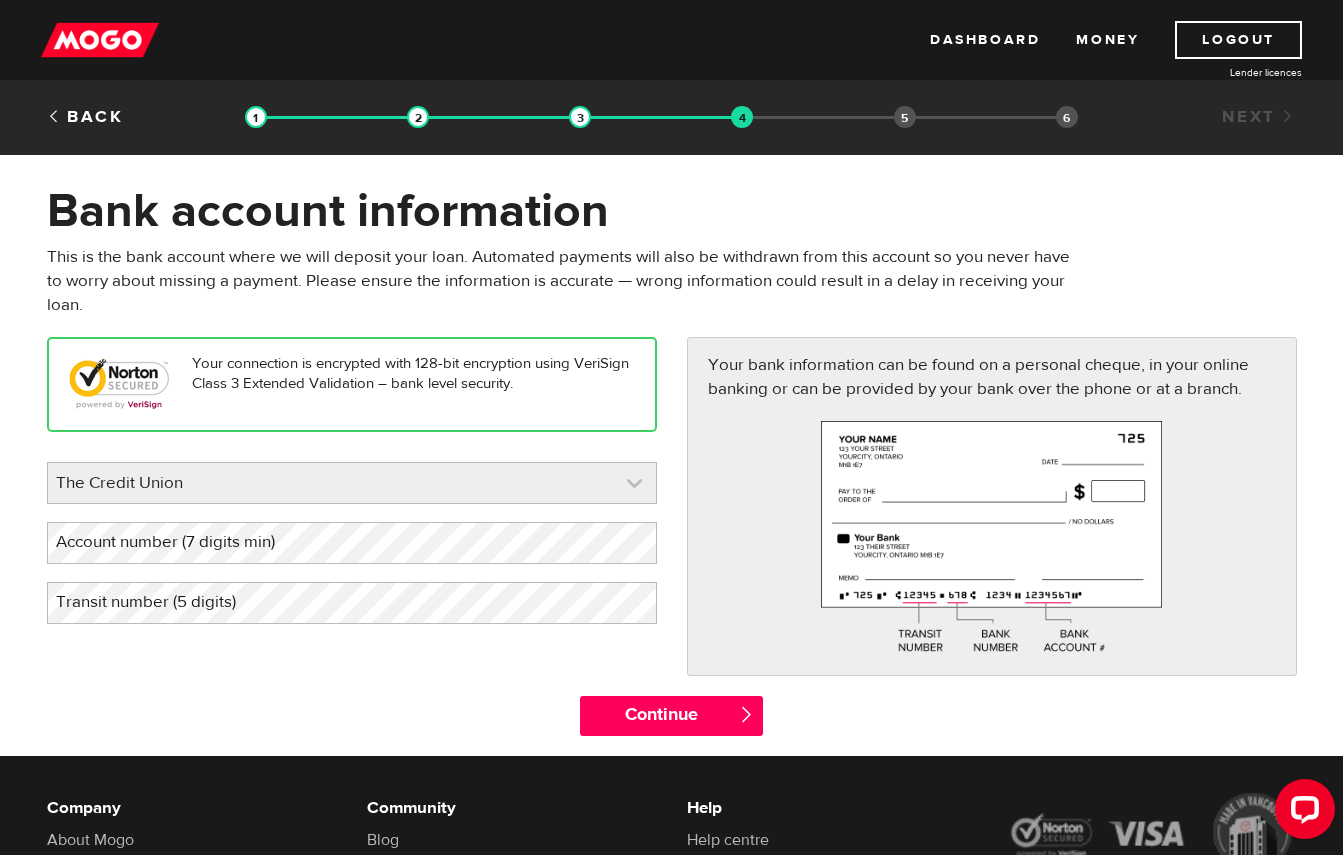 click at bounding box center (352, 483) 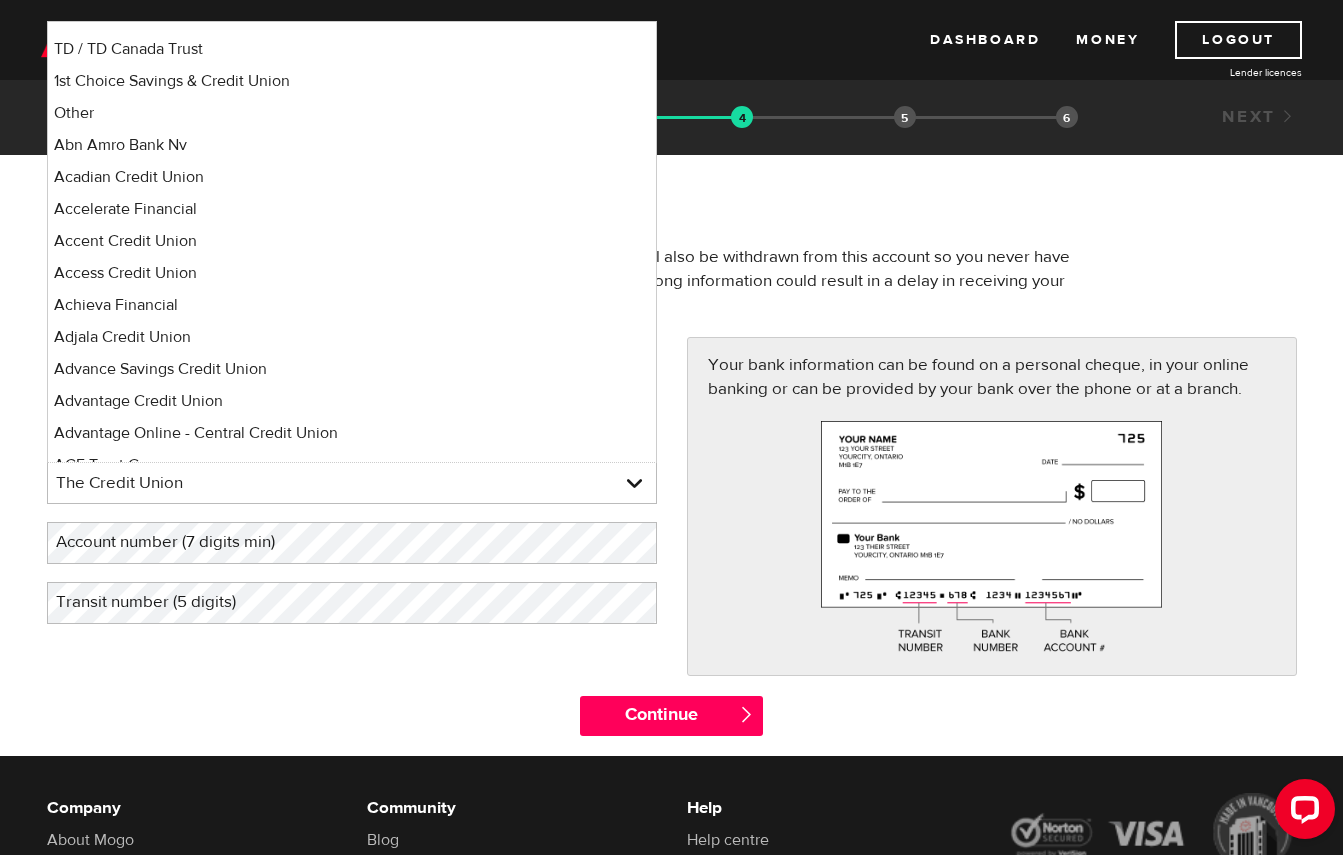 scroll, scrollTop: 0, scrollLeft: 0, axis: both 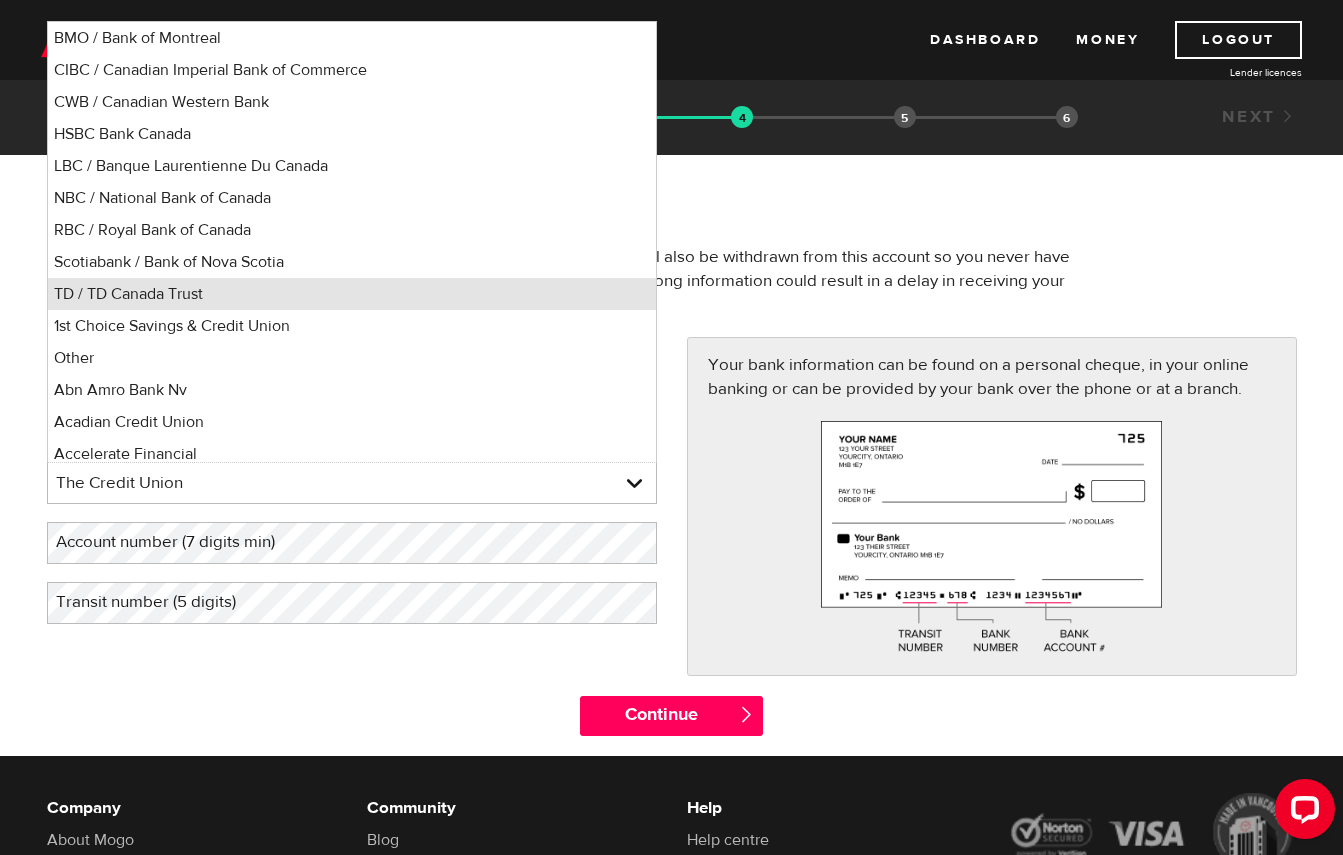 click on "TD / TD Canada Trust" at bounding box center [352, 294] 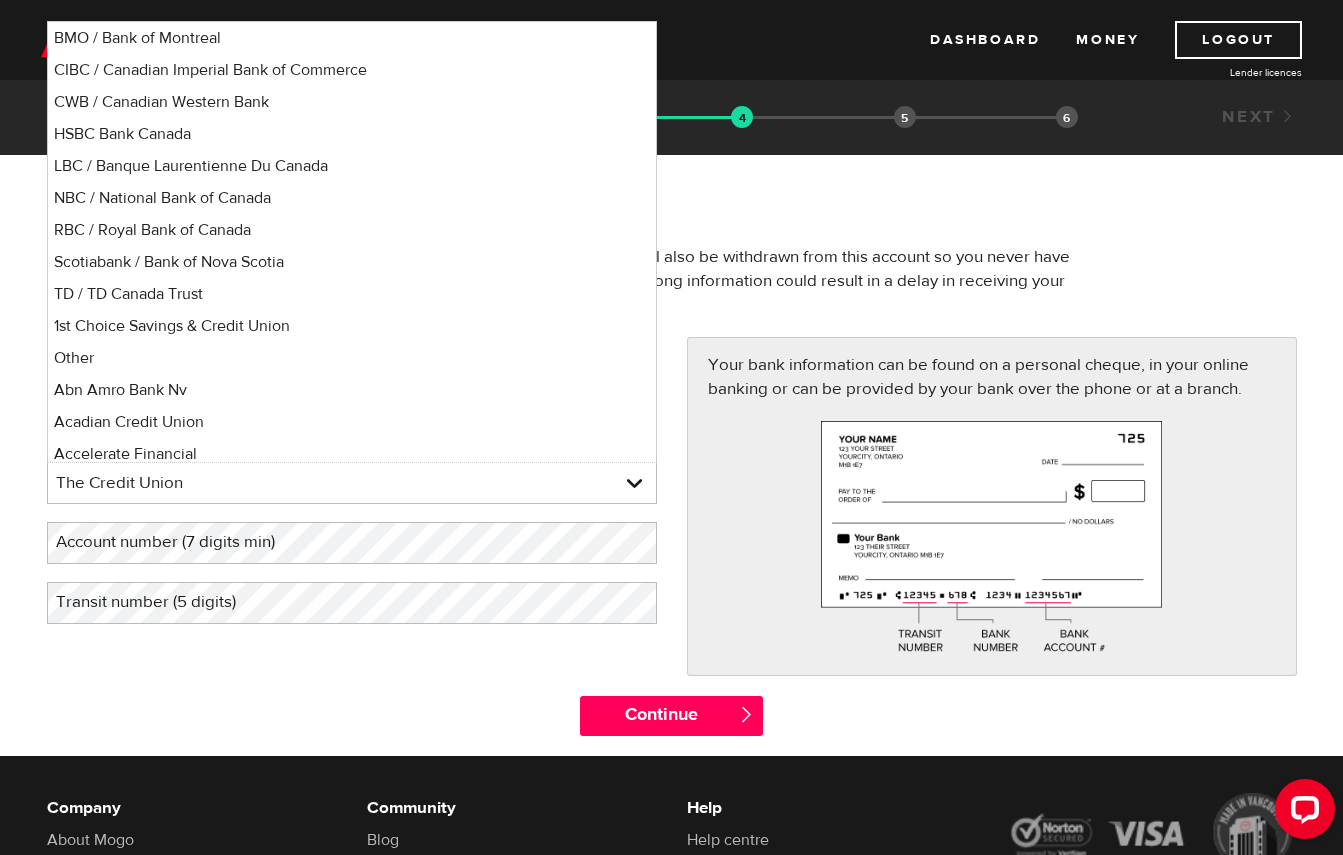select on "9" 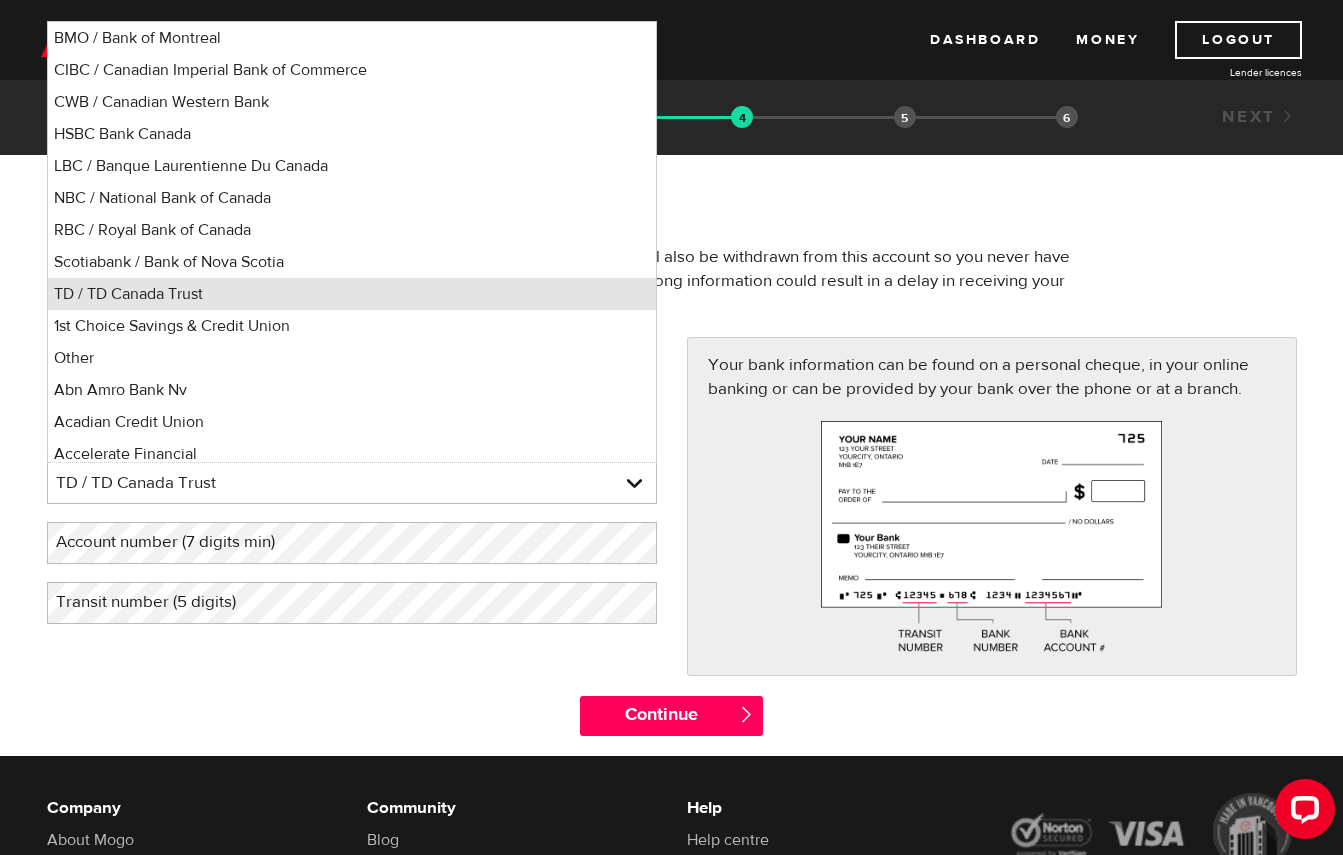 click on "TD / TD Canada Trust" at bounding box center [352, 294] 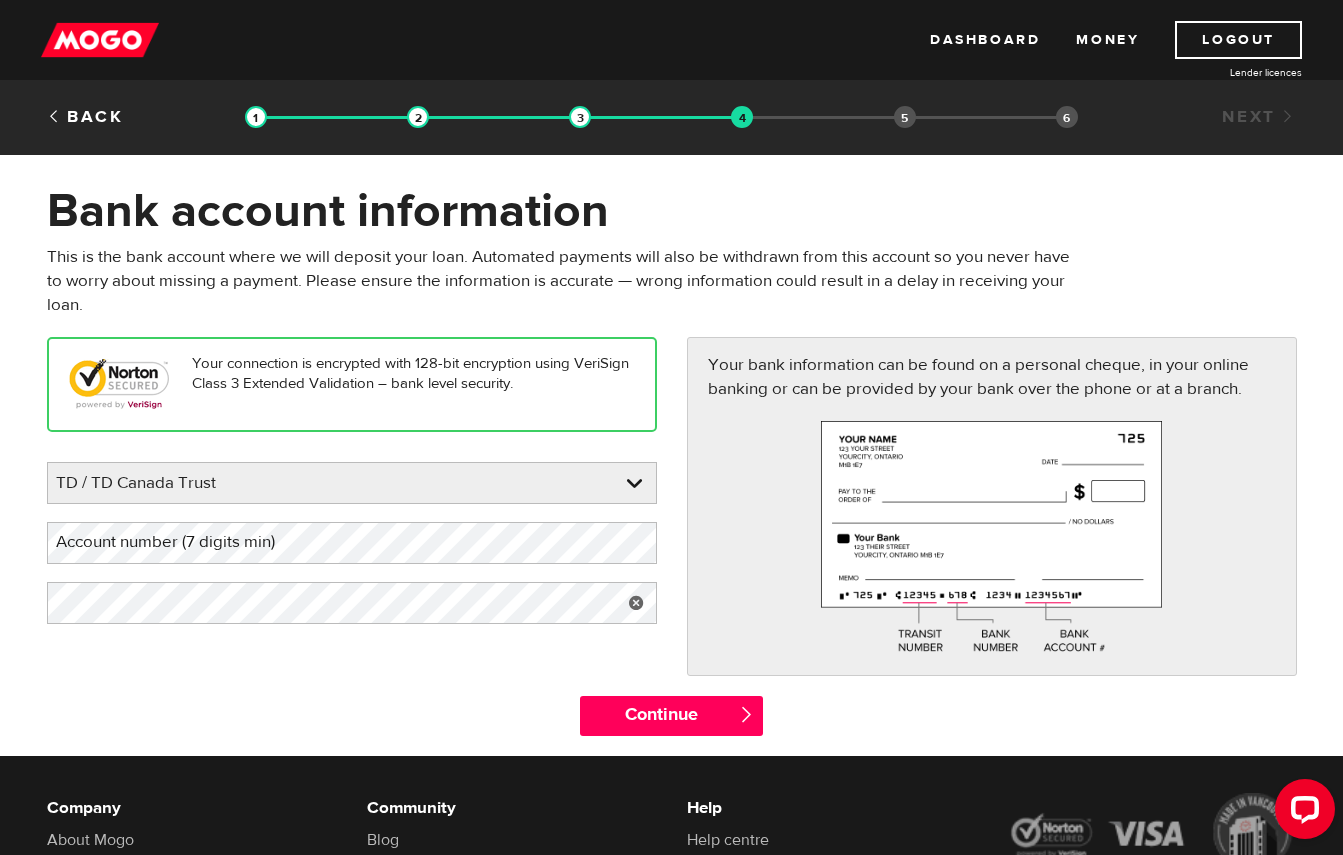 click on "Account number (7 digits min)" at bounding box center (181, 542) 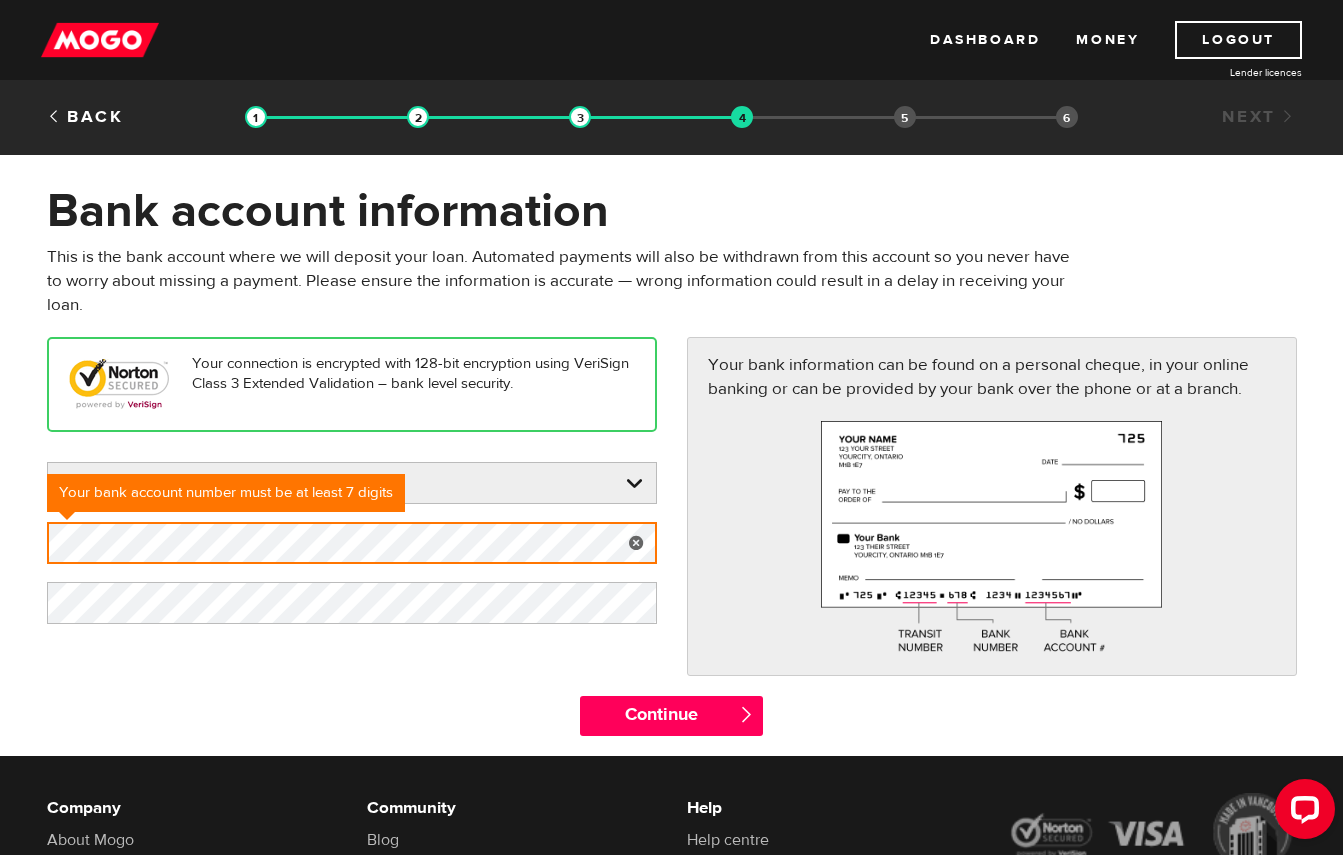 click on "Your connection is encrypted with 128-bit encryption using VeriSign Class 3 Extended Validation – bank level security. Please enter your bank TD / TD Canada Trust BMO / Bank of Montreal
CIBC / Canadian Imperial Bank of Commerce
CWB / Canadian Western Bank
HSBC Bank Canada
LBC / Banque Laurentienne Du Canada
NBC / National Bank of Canada
RBC / Royal Bank of Canada
Scotiabank / Bank of Nova Scotia
TD / TD Canada Trust
1st Choice Savings & Credit Union
Other
Abn Amro Bank Nv
Acadian Credit Union
Accelerate Financial
Accent Credit Union
Access Credit Union
Achieva Financial
Adjala Credit Union
Advance Savings Credit Union
Advantage Credit Union
Advantage Online - Central Credit Union
AGF Trust Company
Airline Financial Credit Union
Alberta Treasury Branches
Aldergrove Credit Union
All Trans Financial Servs. Credit Union
Alliance Caisses Pop. De L'Ontario
Alterna Savings and Credit Union
Amaranth Credit Union
Amex Bank of Canada
APPLE Credit Union" at bounding box center (672, 516) 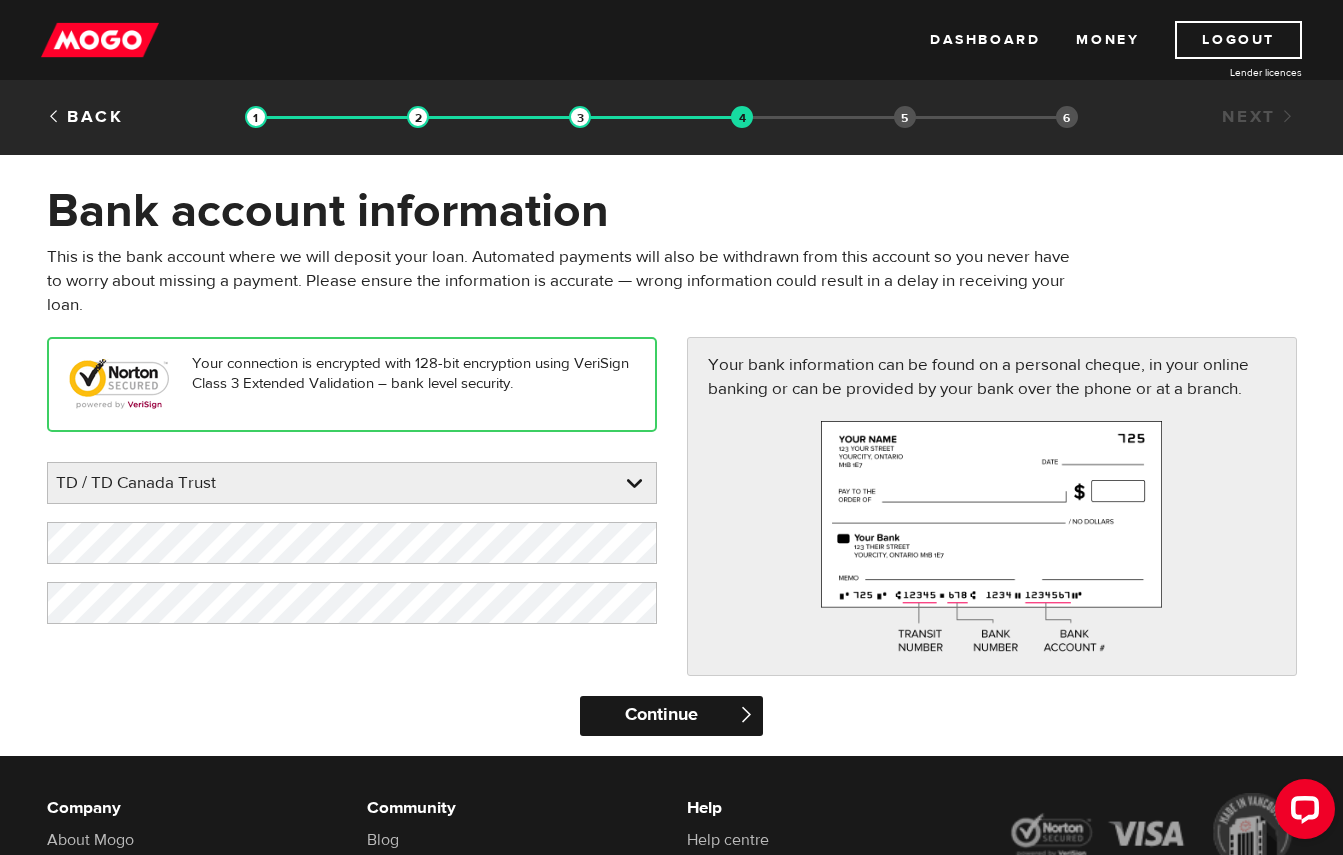 click on "Continue" at bounding box center (671, 716) 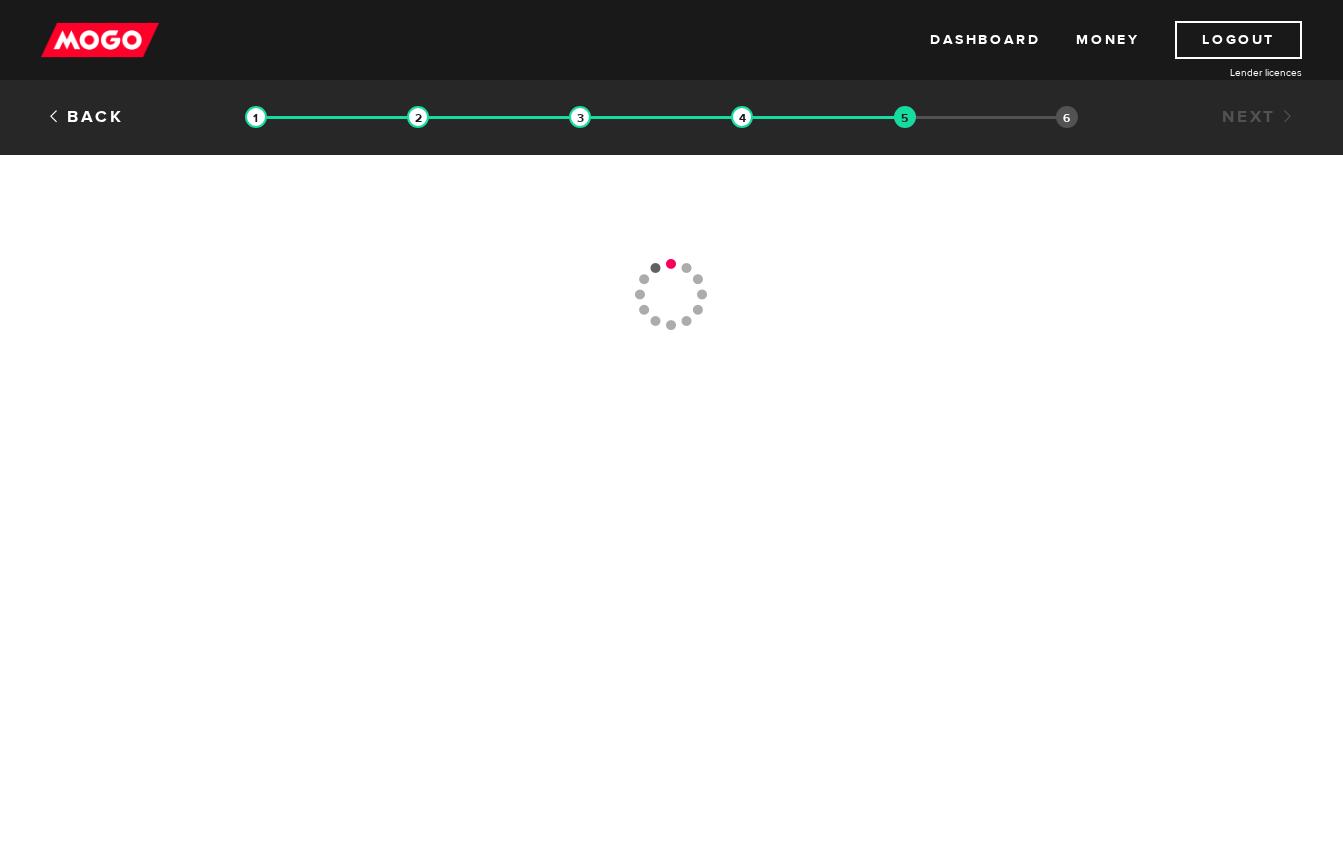 scroll, scrollTop: 0, scrollLeft: 0, axis: both 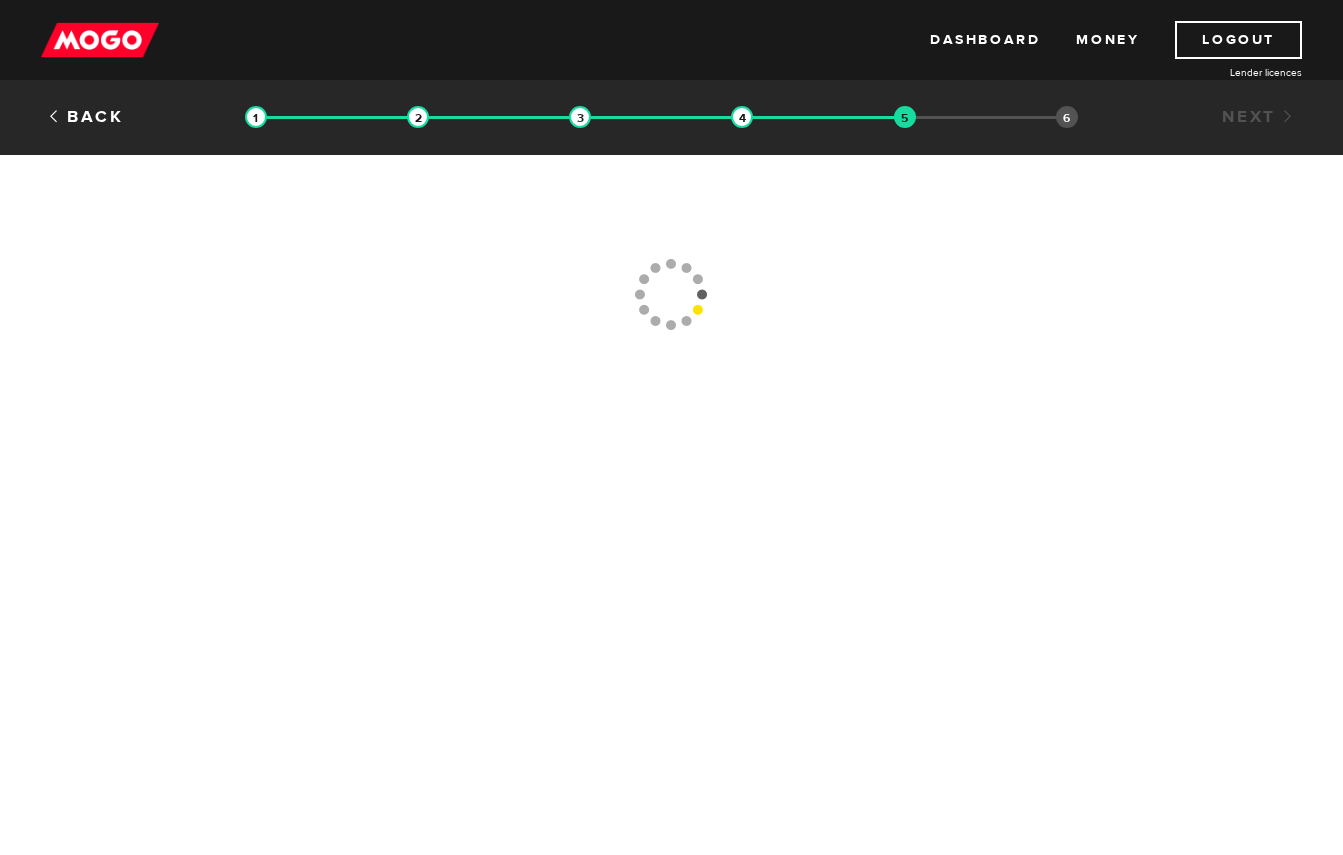type 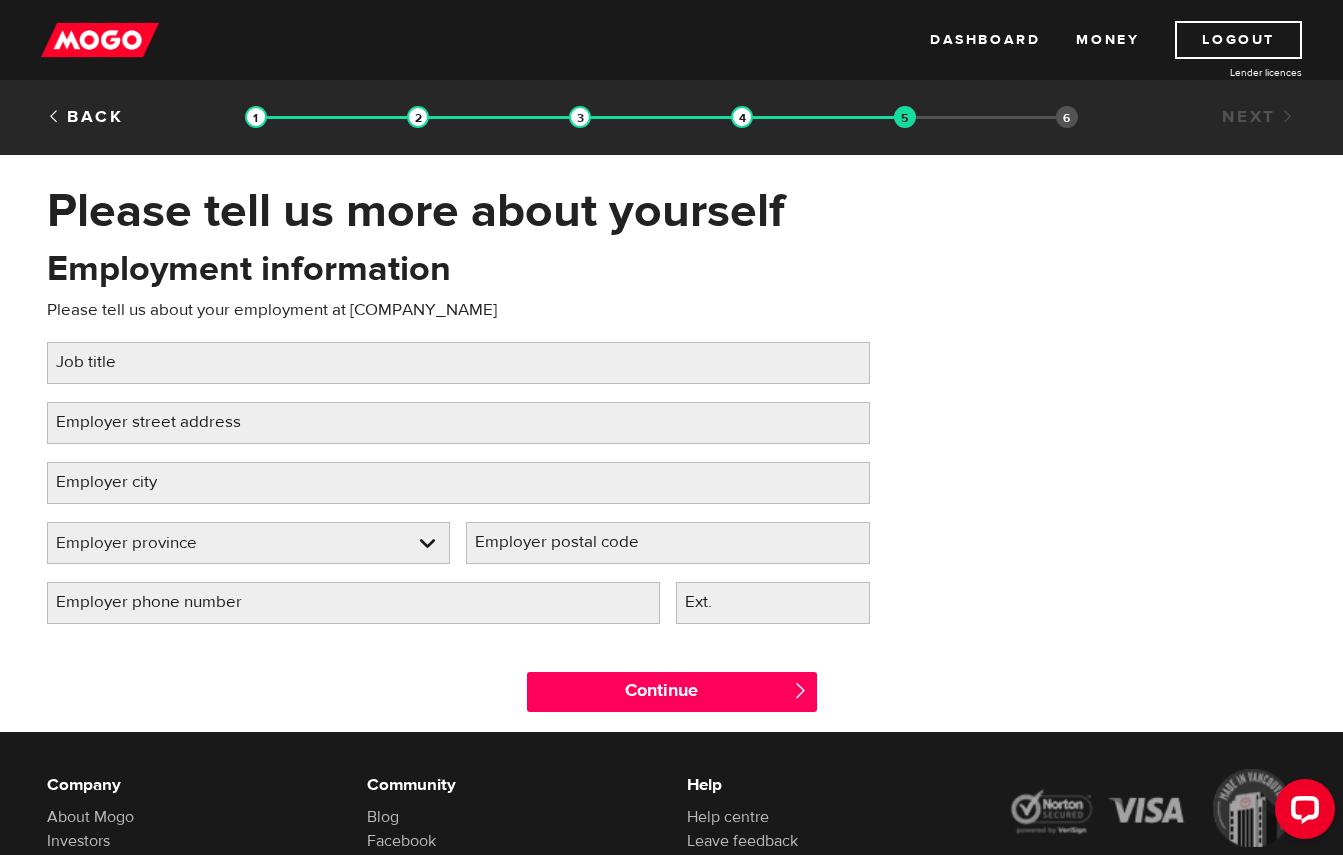 scroll, scrollTop: 0, scrollLeft: 0, axis: both 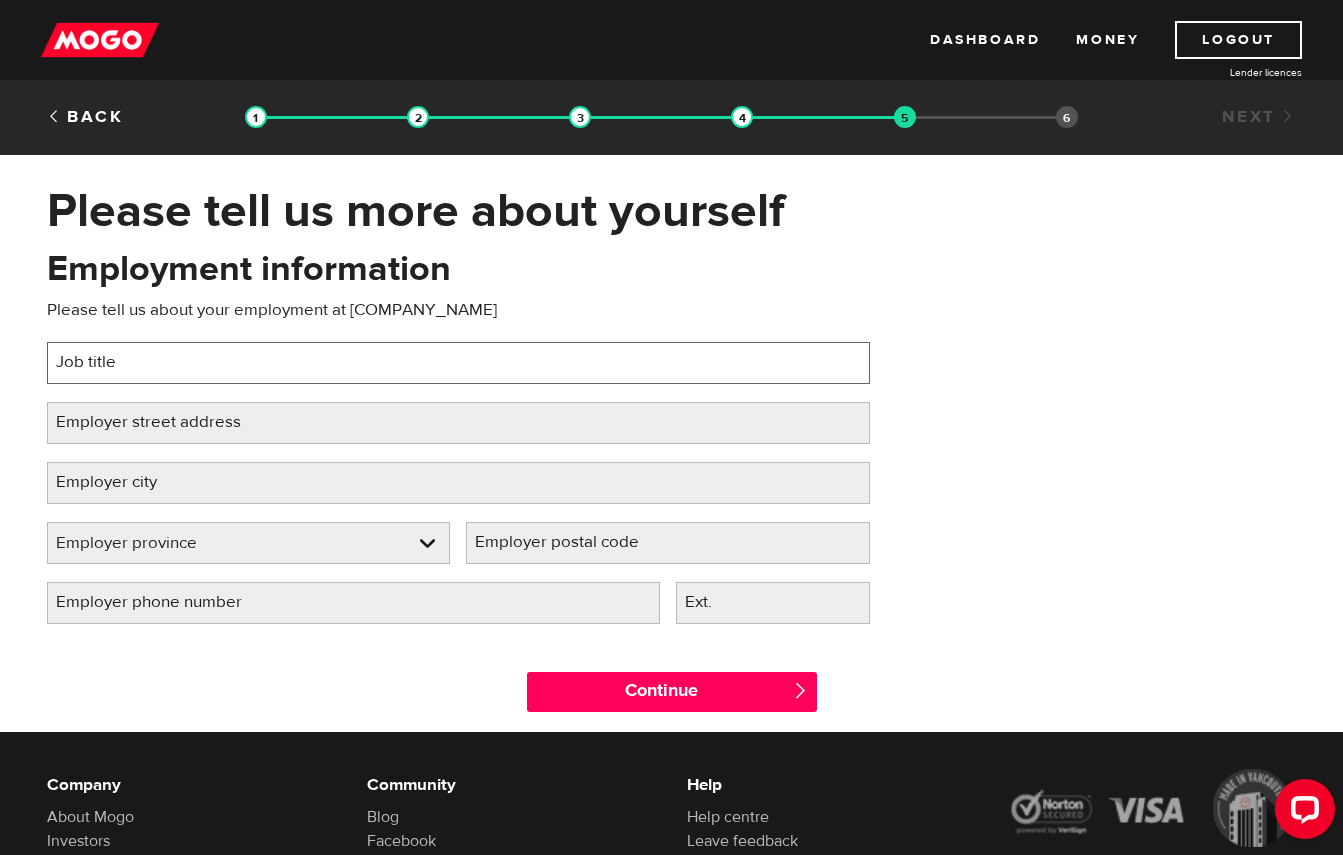 click on "Job title" at bounding box center (458, 363) 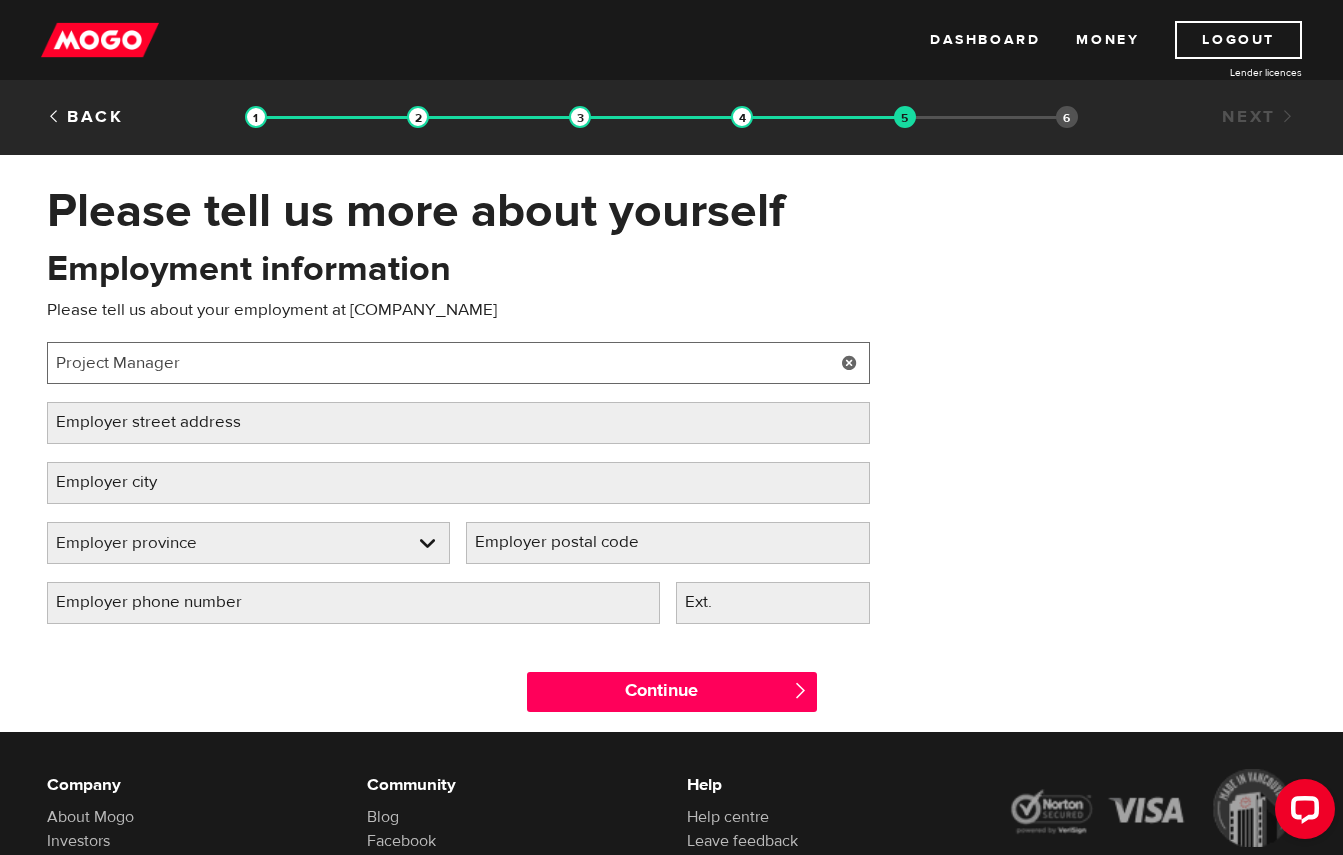 type on "Project Manager" 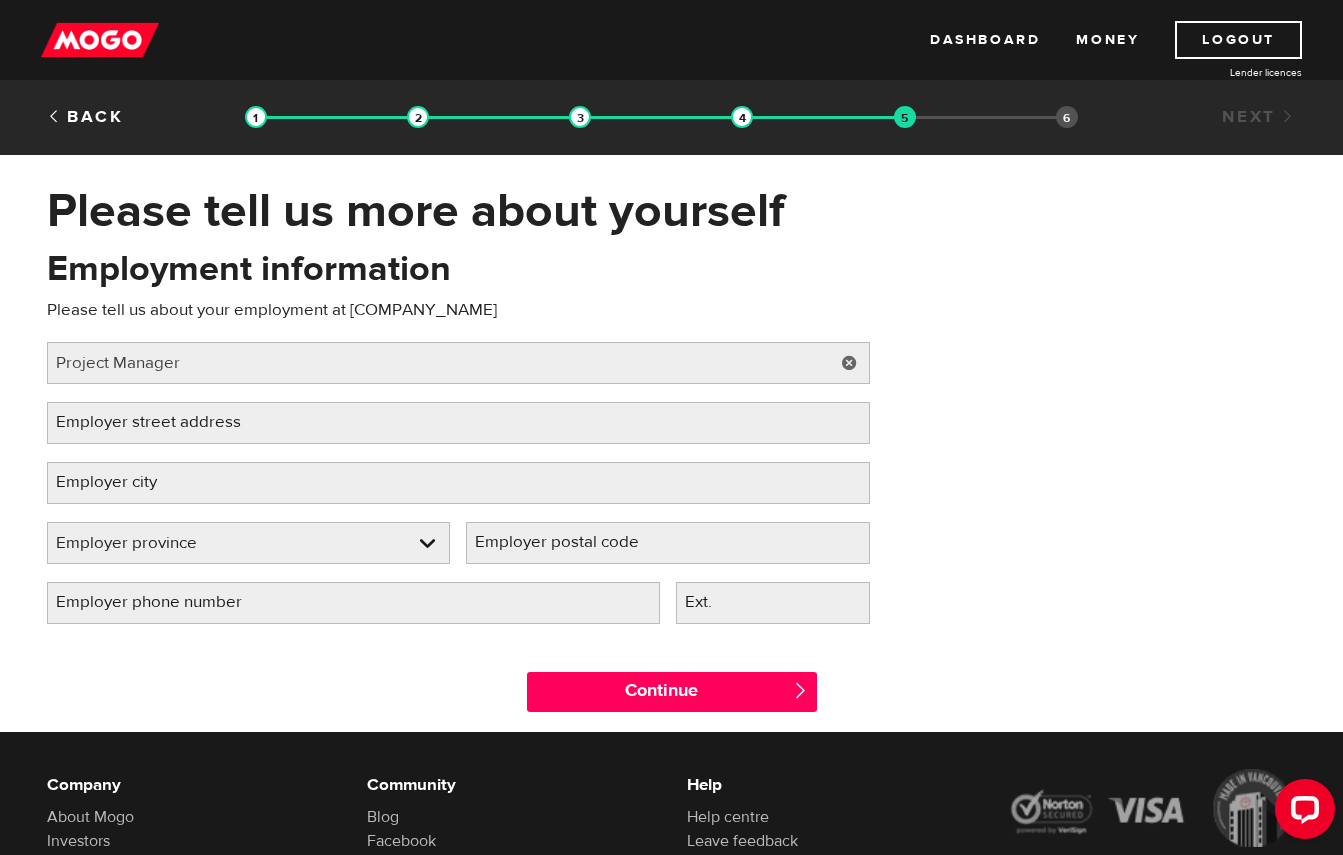 click on "Employer street address" at bounding box center (164, 422) 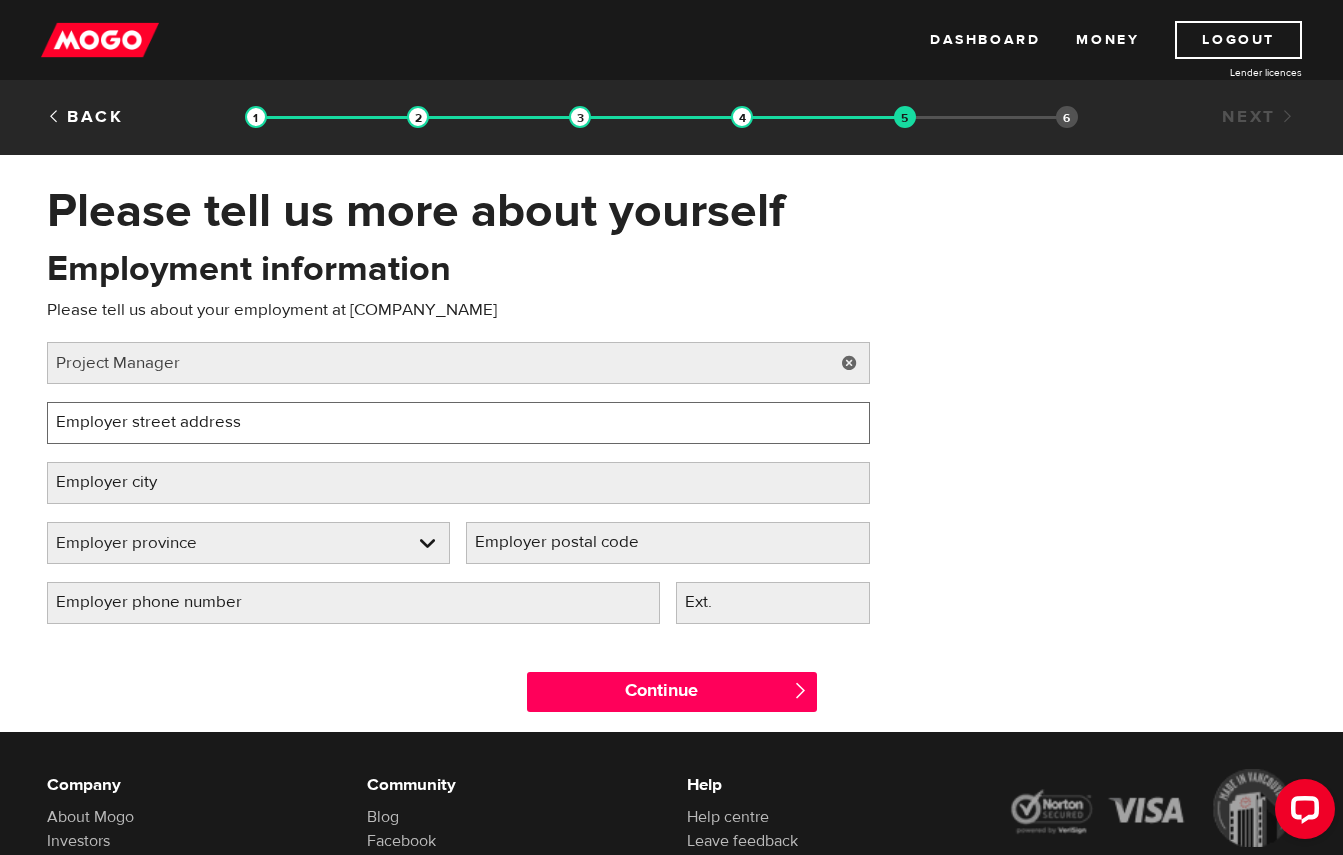 click on "Employer street address" at bounding box center [458, 423] 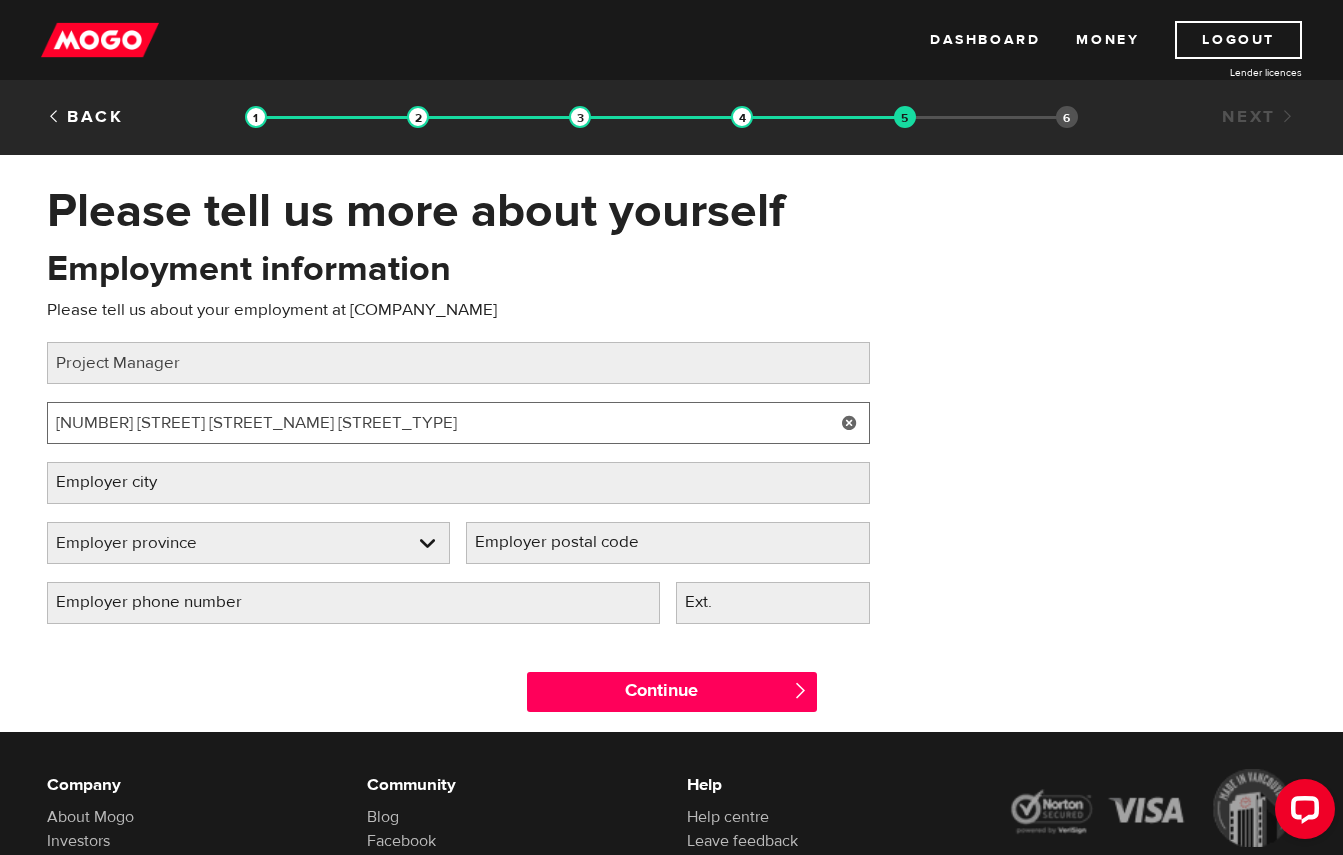 type on "8220 king george blvd" 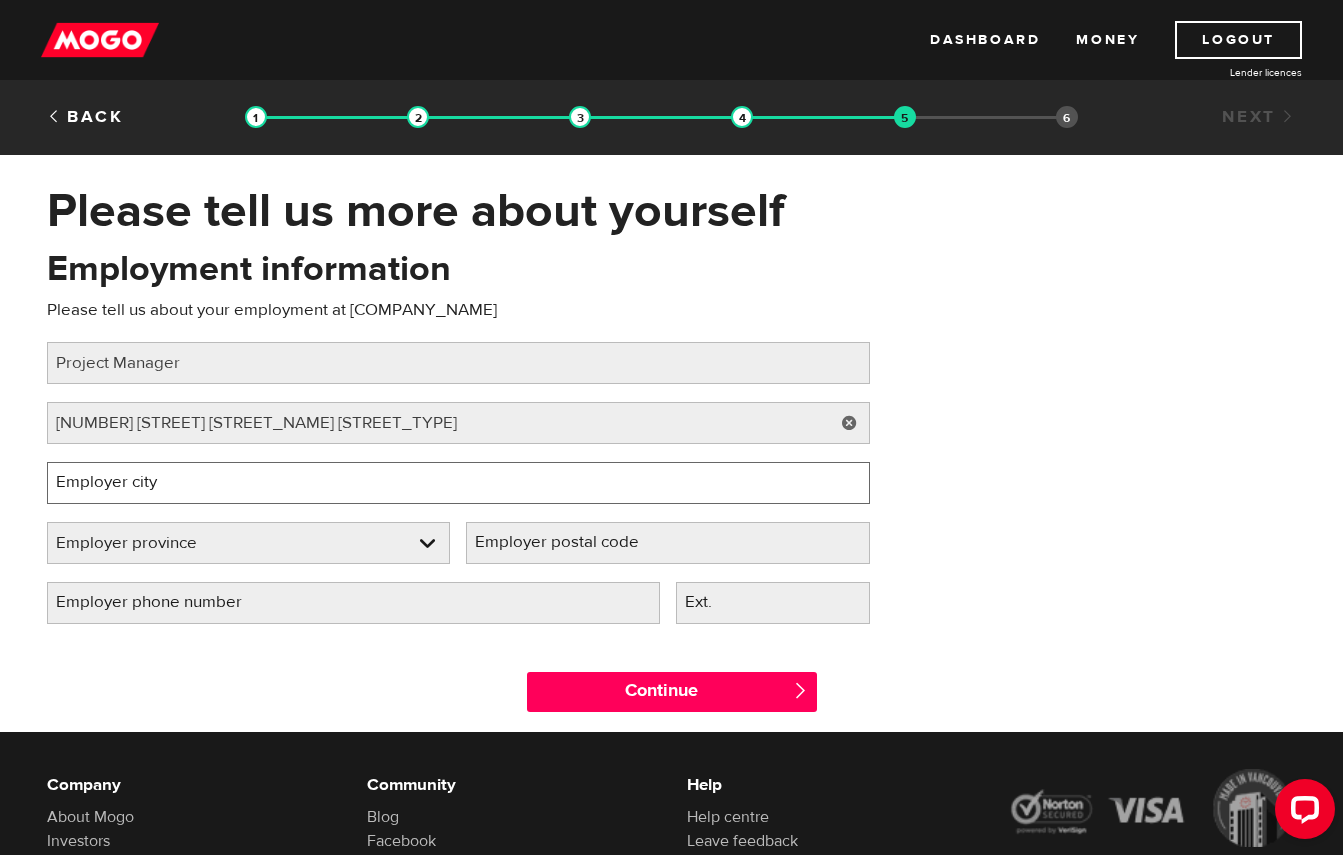 click on "Employer city" at bounding box center (458, 483) 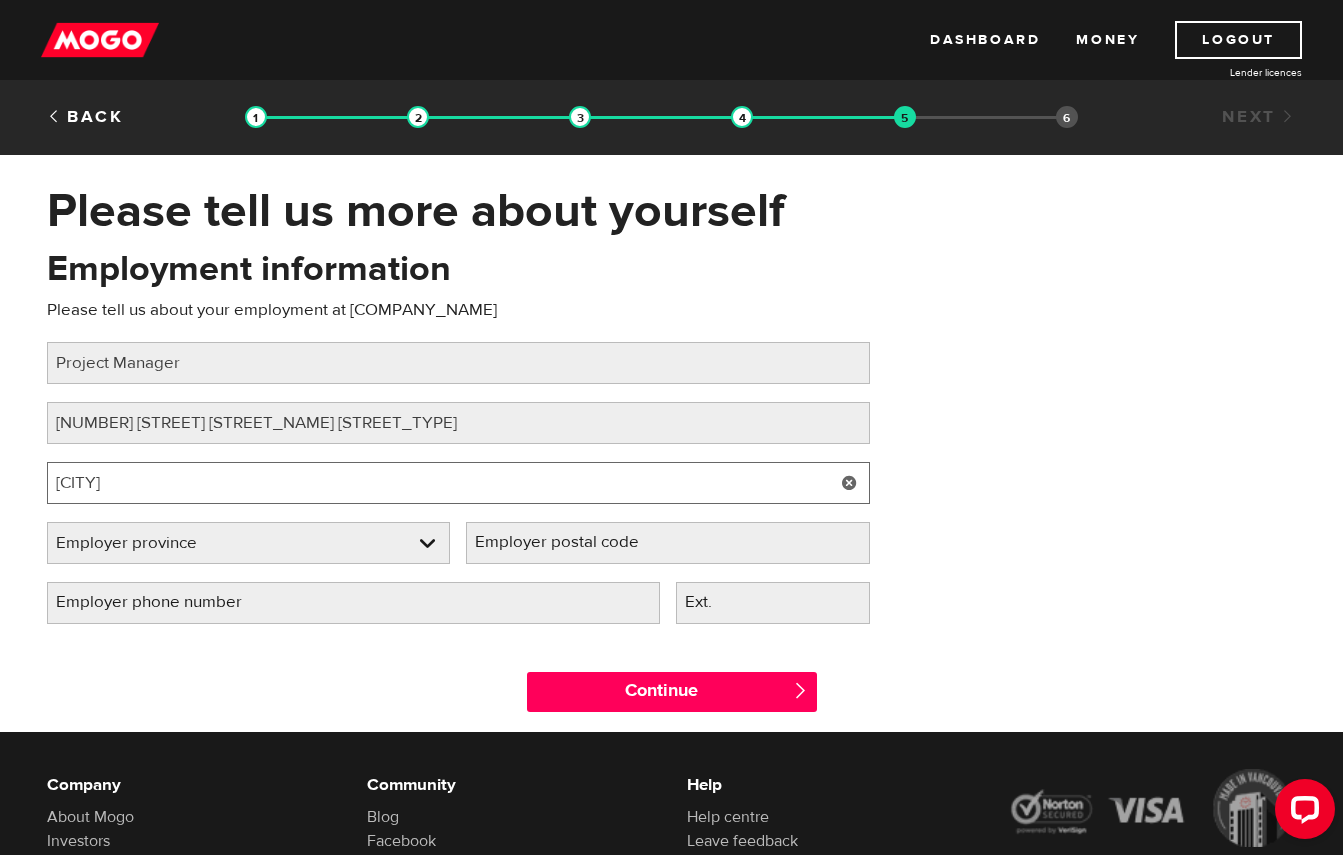 type on "Langley" 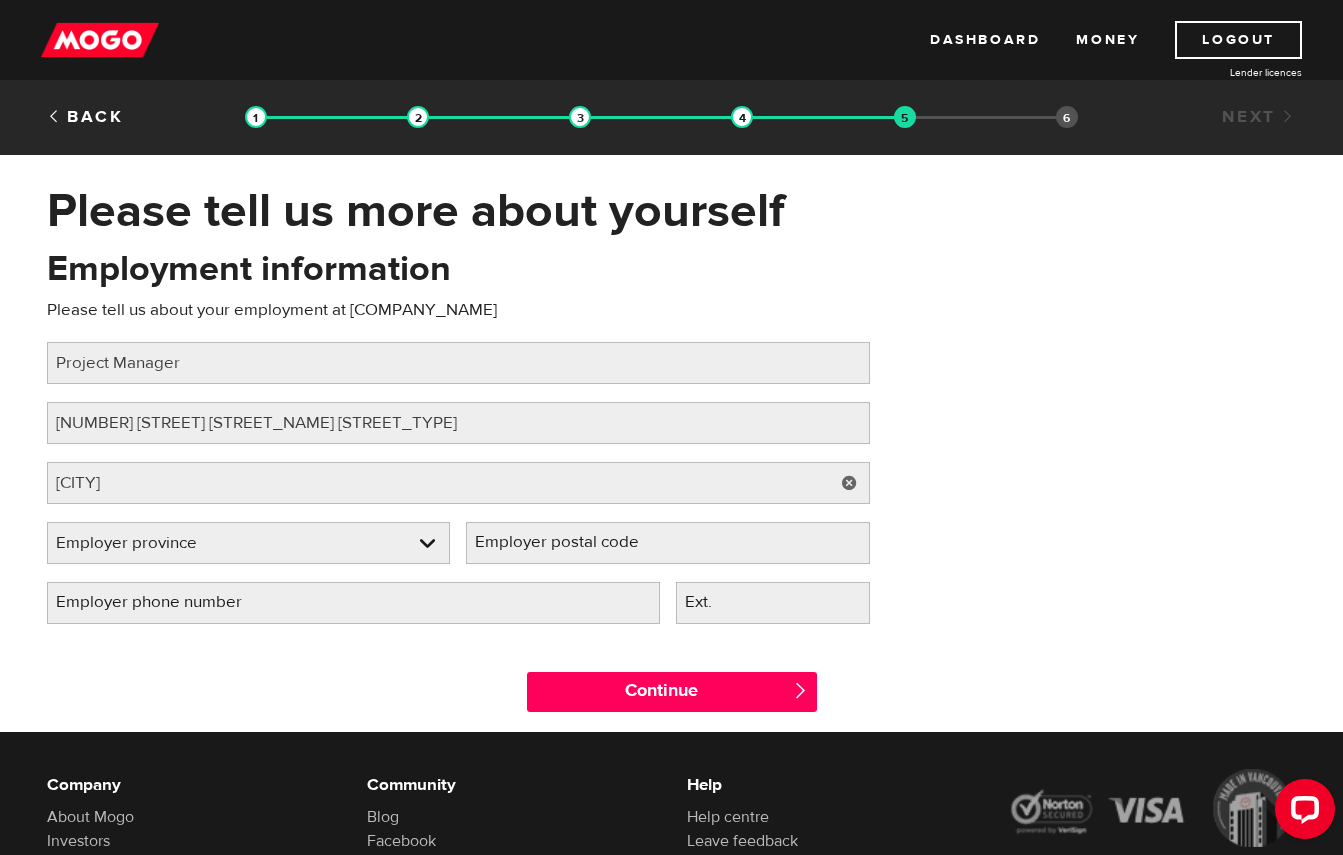 click on "Continue " at bounding box center (672, 687) 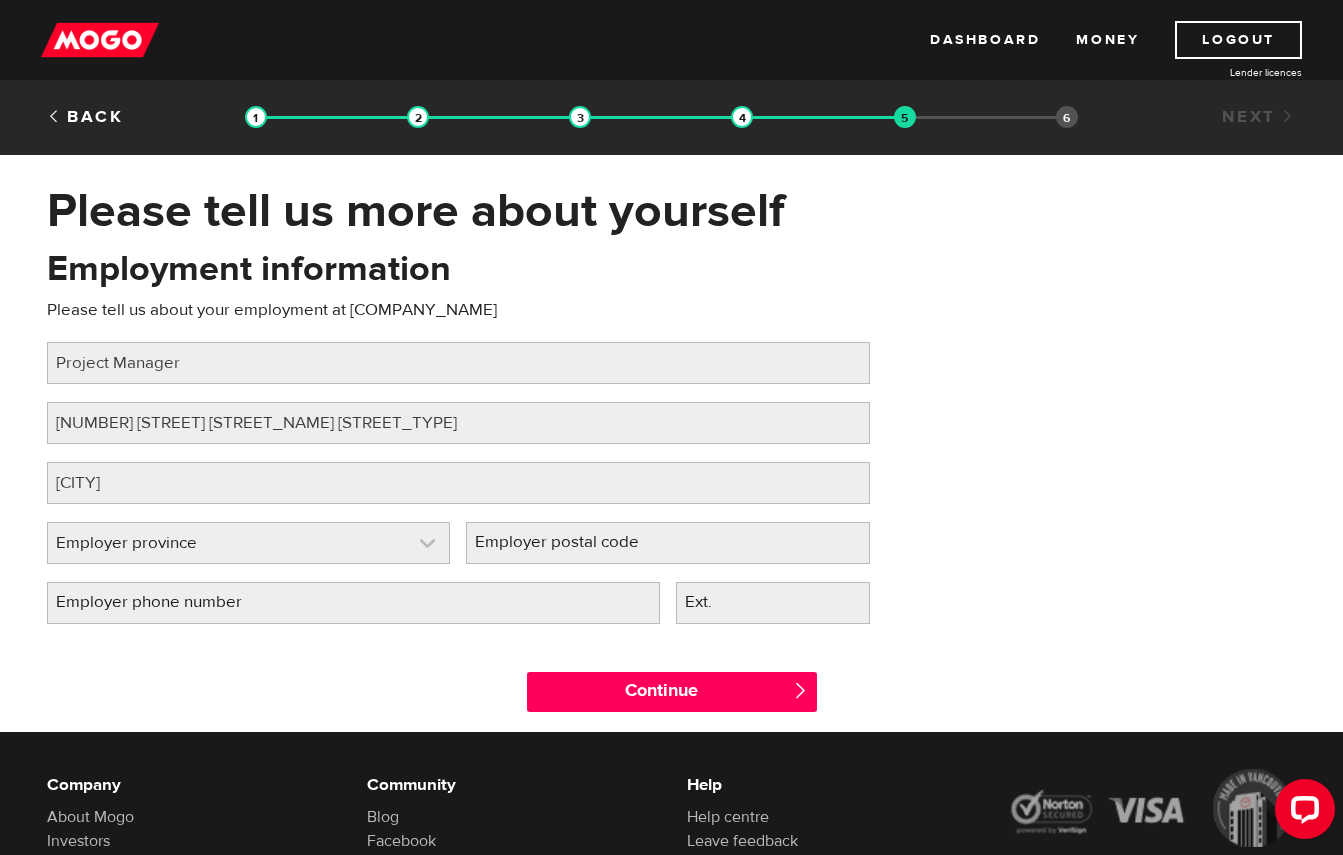 click at bounding box center [249, 543] 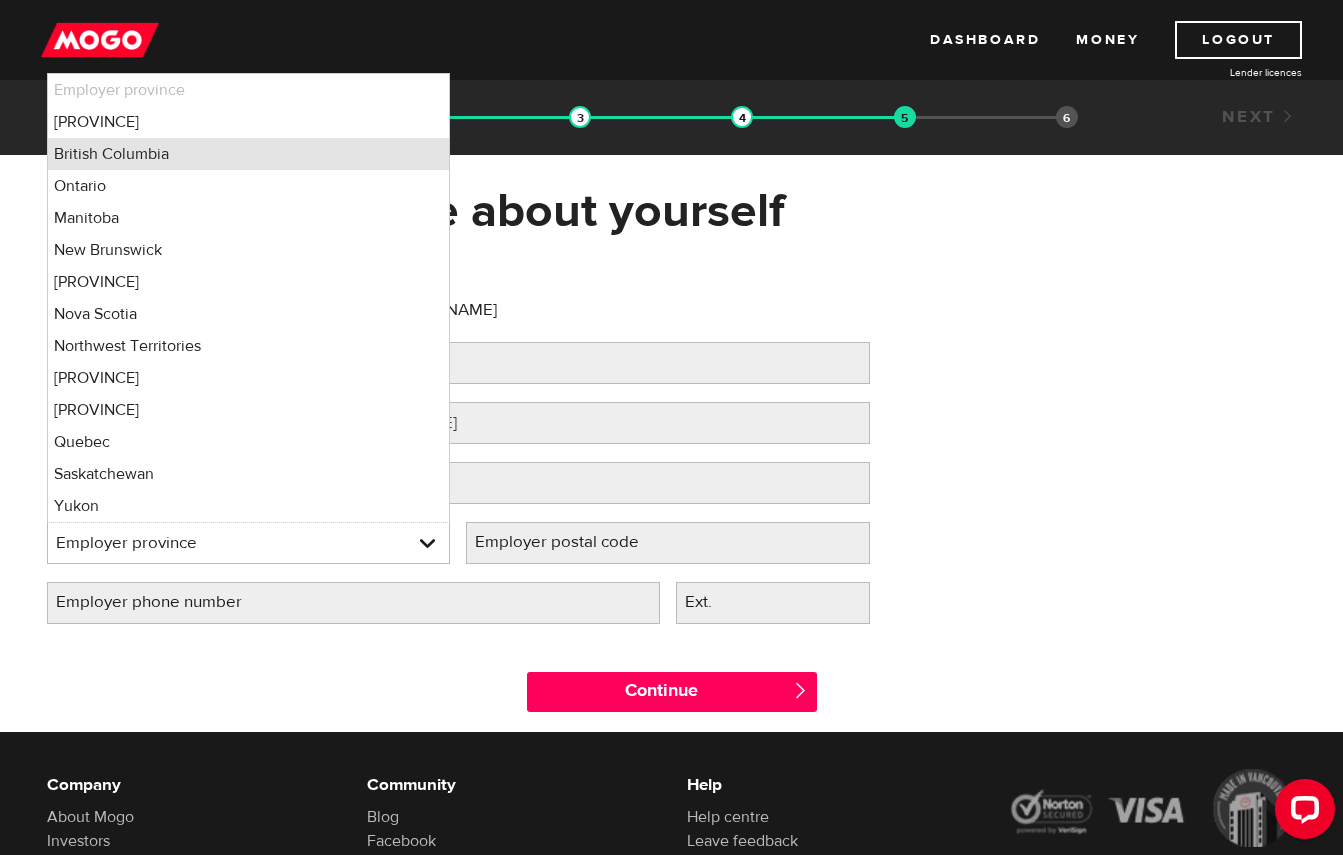 click on "British Columbia" at bounding box center (249, 154) 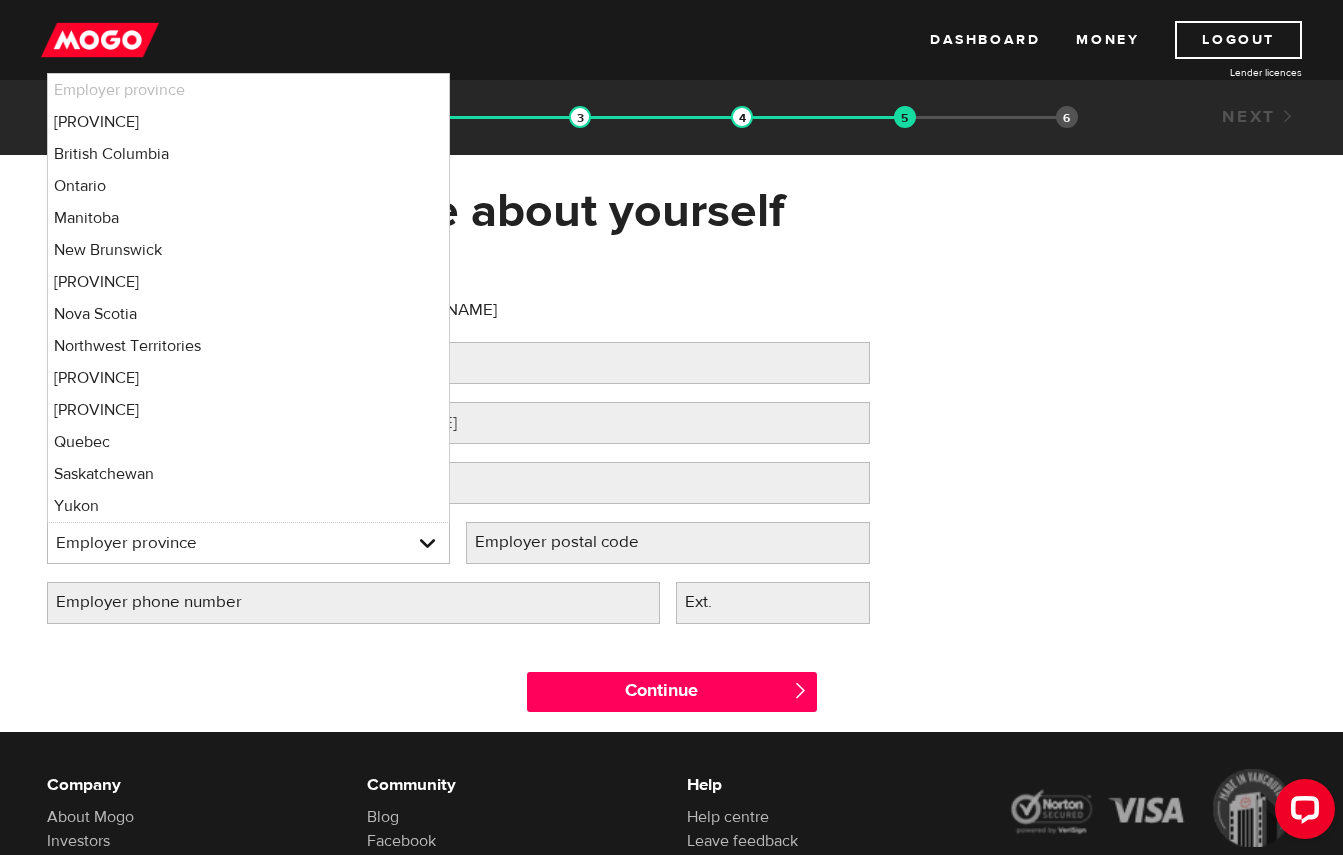 select on "BC" 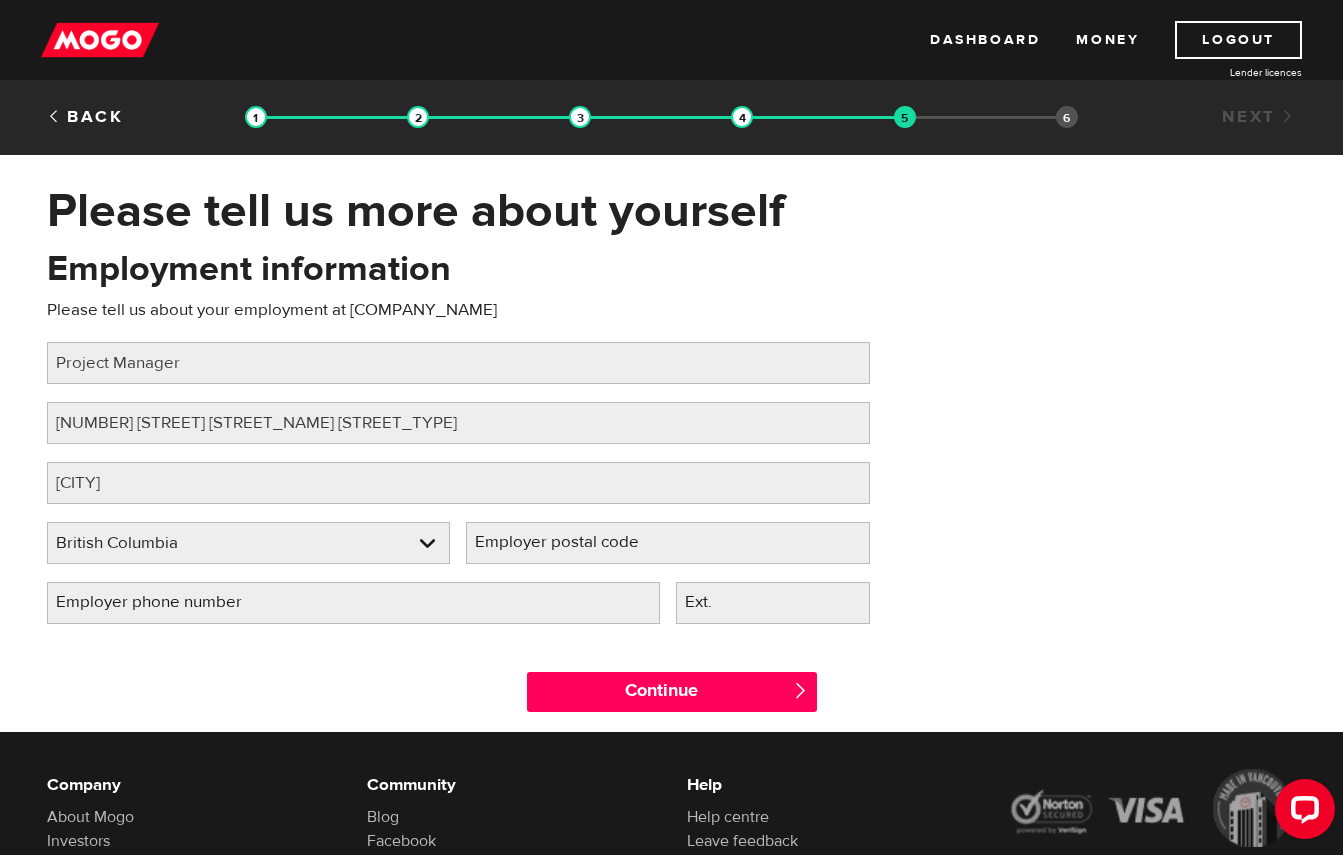 click on "Employer postal code" at bounding box center (573, 542) 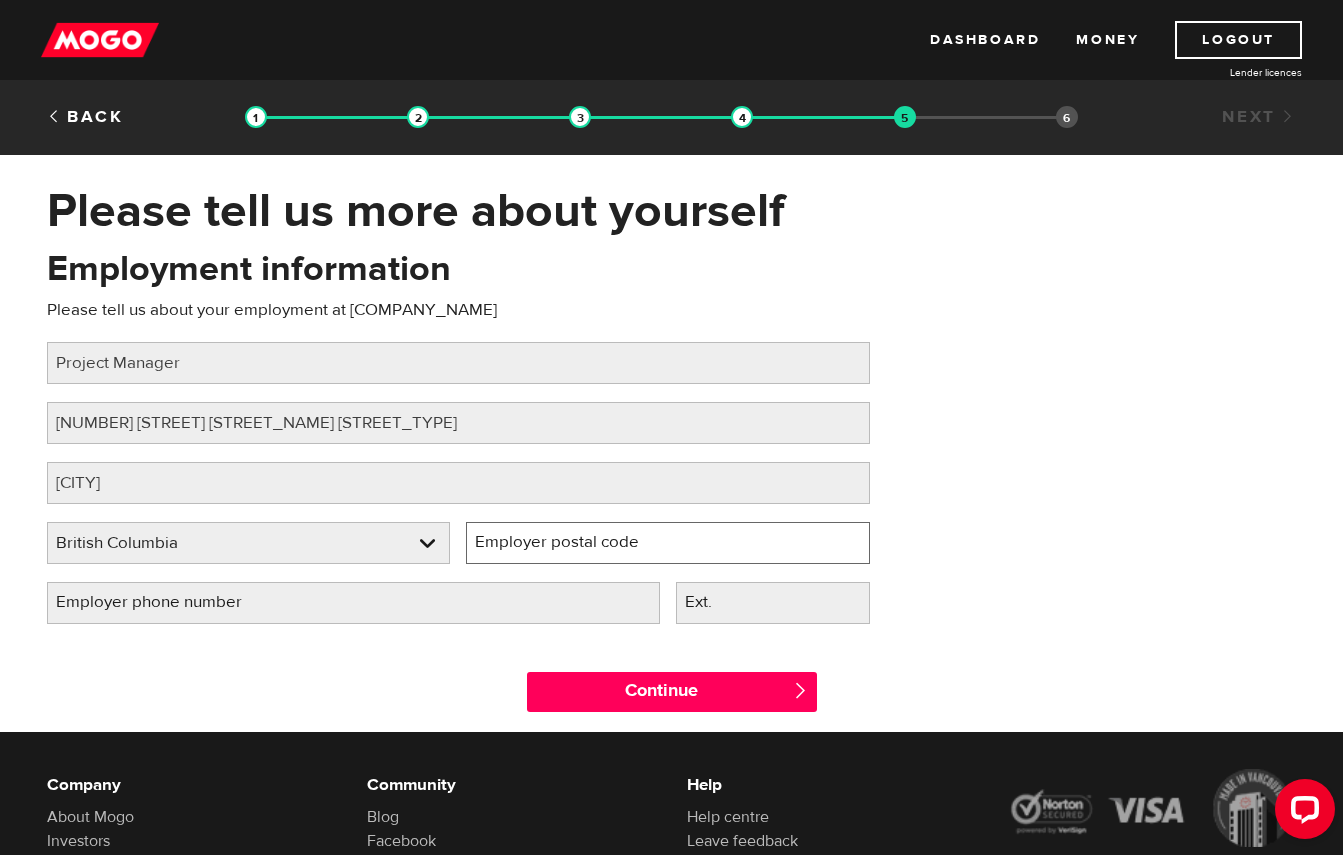 click on "Employer postal code" at bounding box center (668, 543) 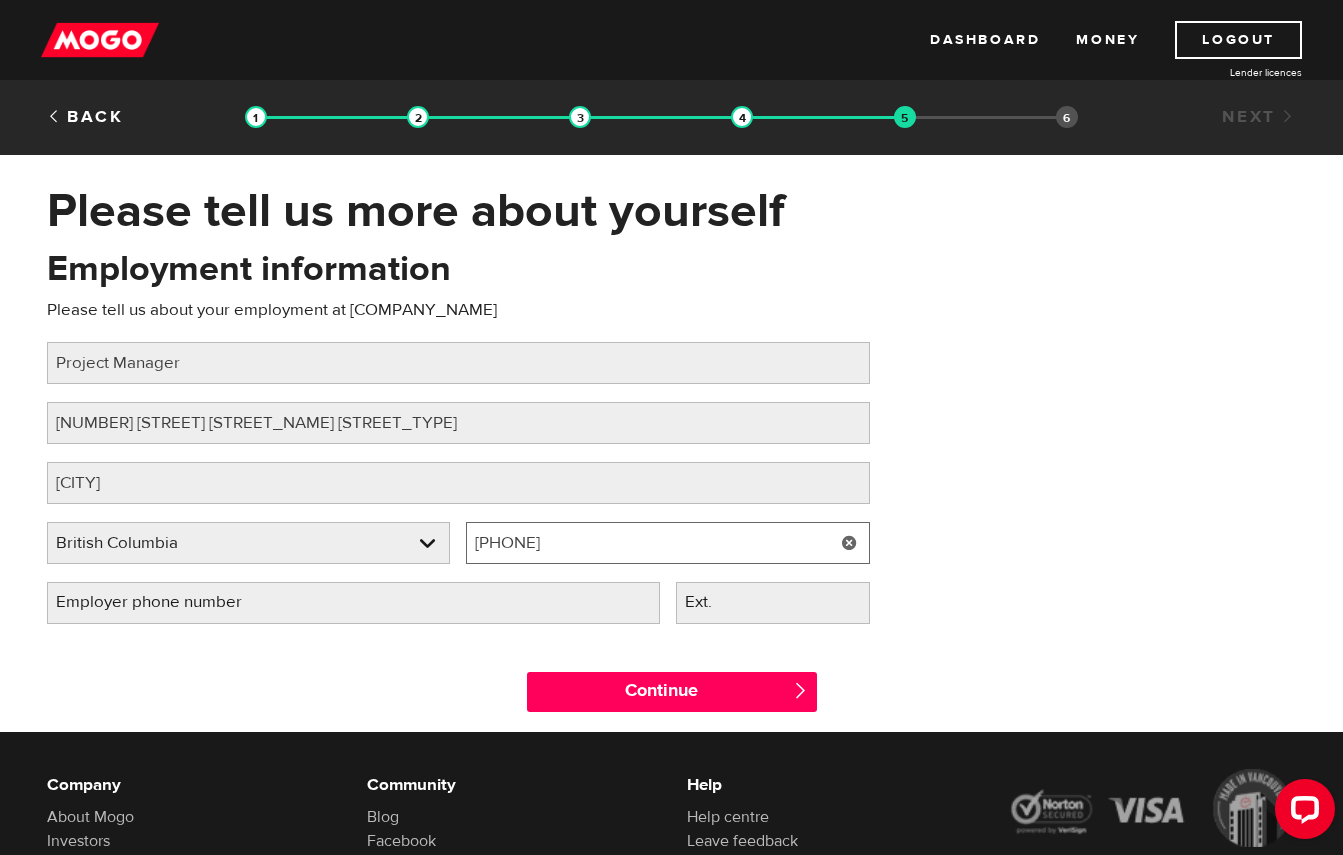 click on "6043789873" at bounding box center (668, 543) 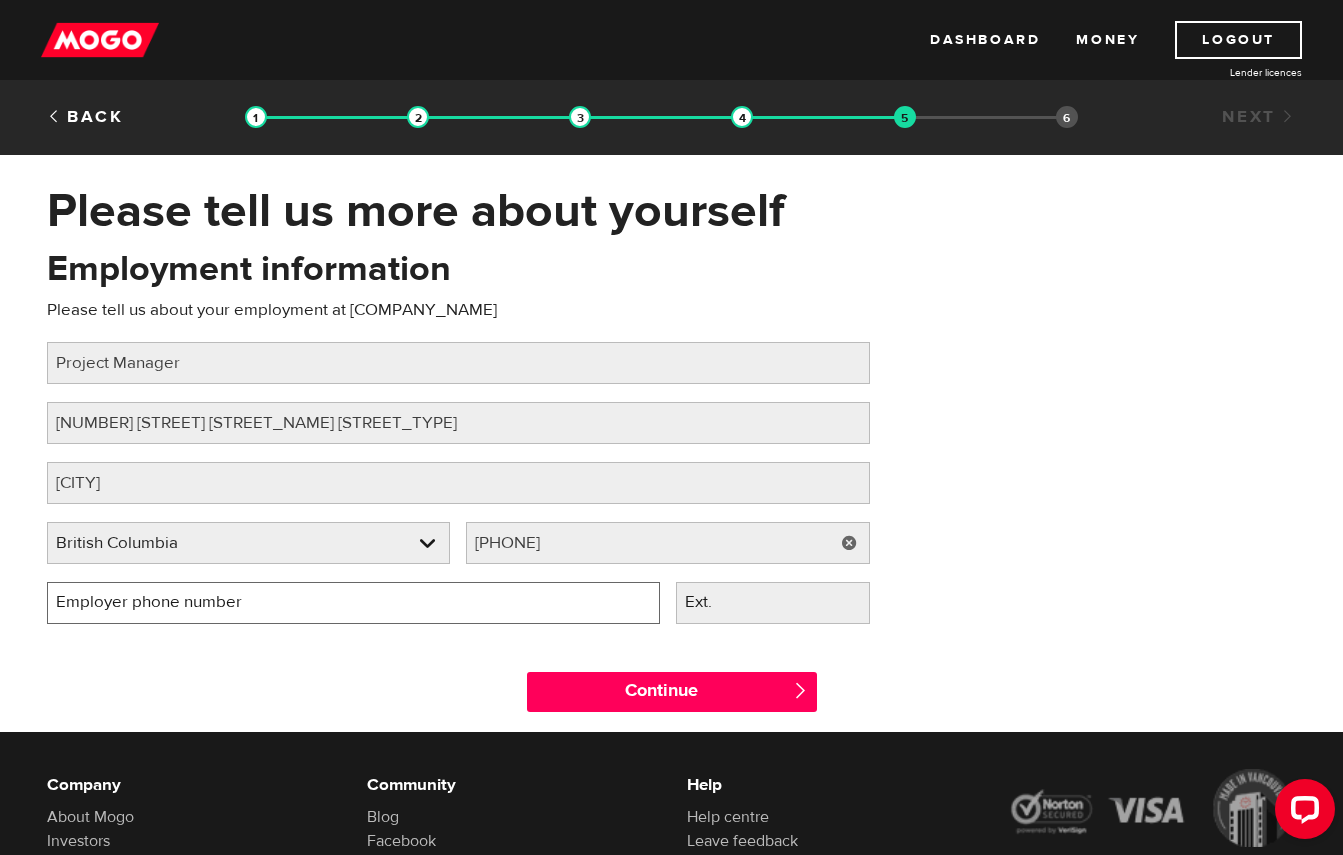 click on "Employer phone number" at bounding box center [353, 603] 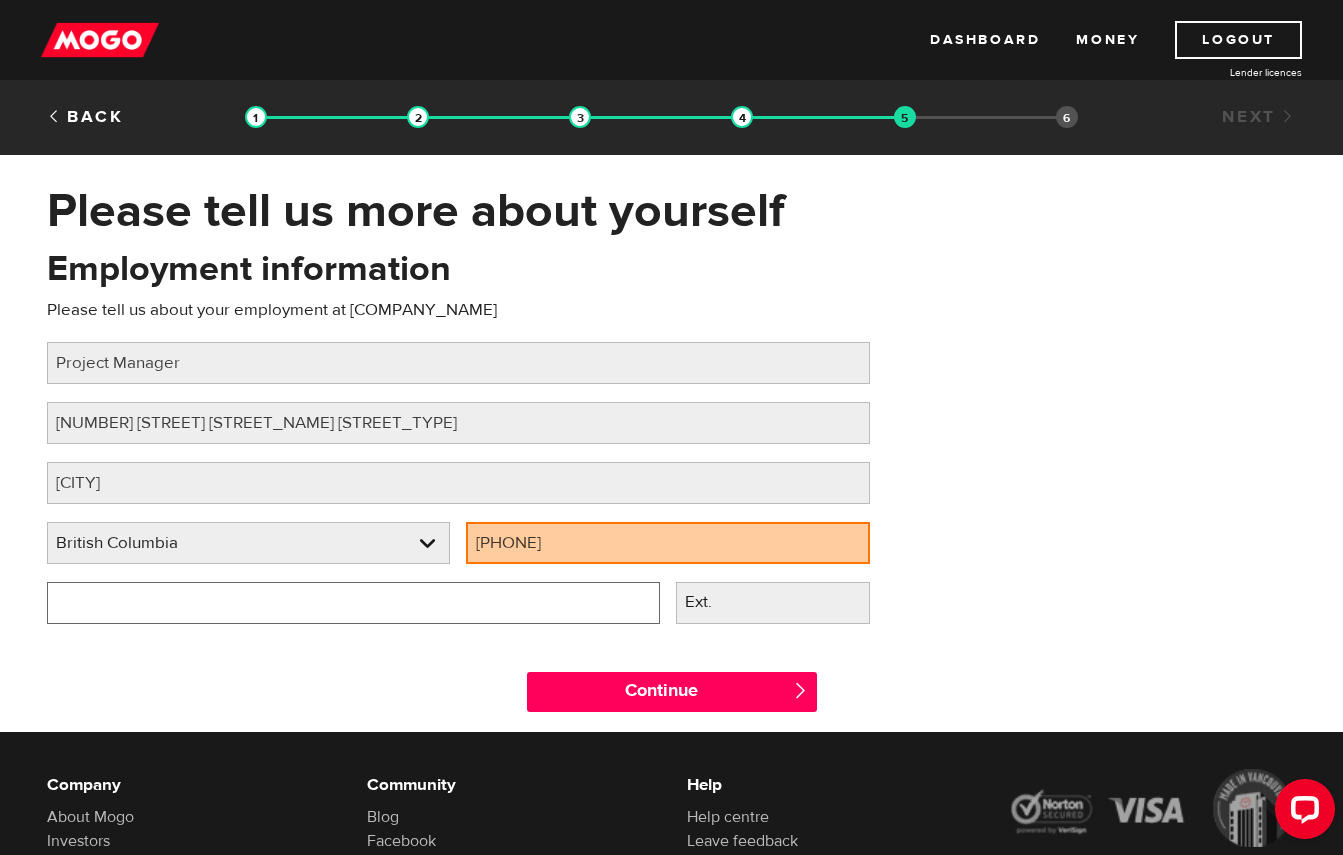 click on "Employer phone number" at bounding box center [353, 603] 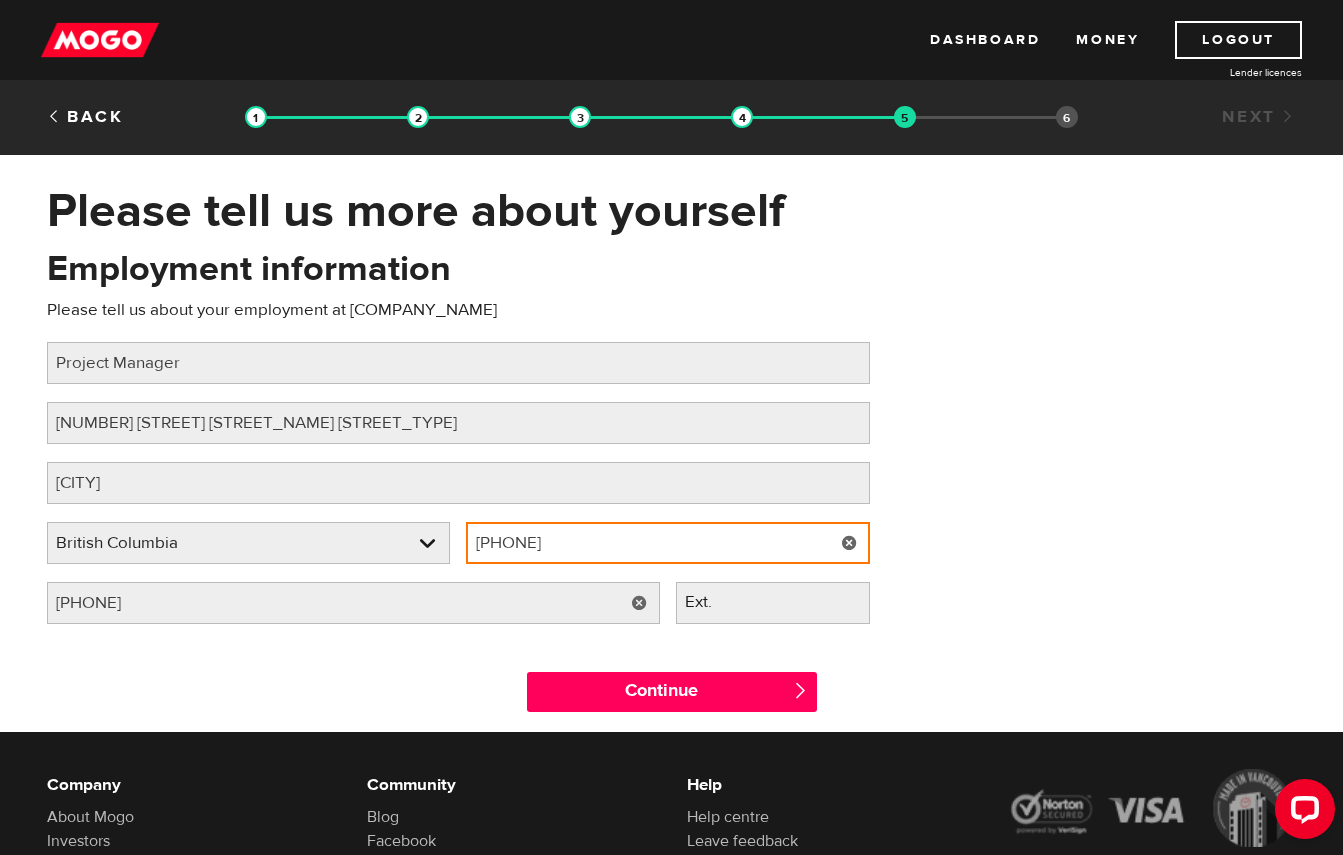 click on "6043789873" at bounding box center (668, 543) 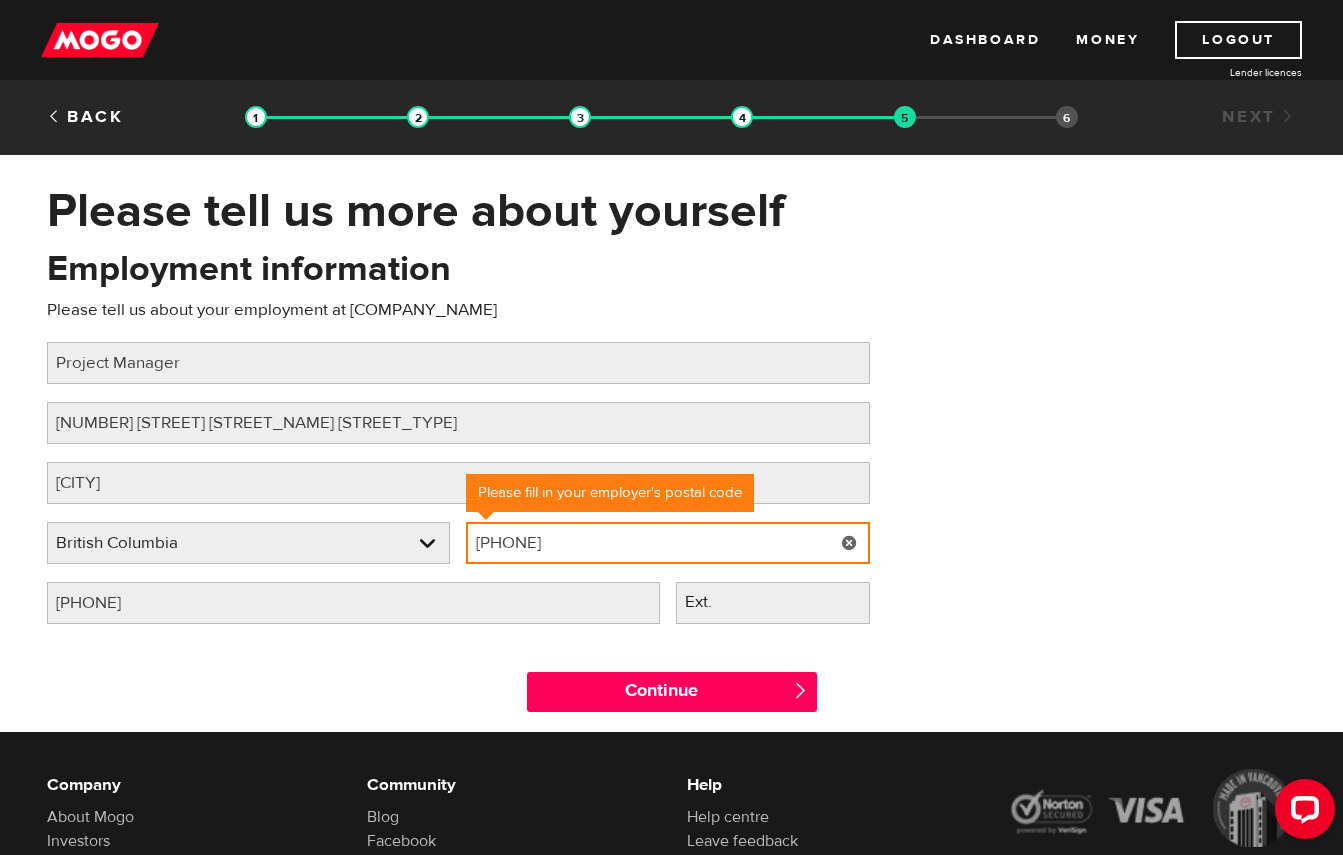 click on "6043789873" at bounding box center (668, 543) 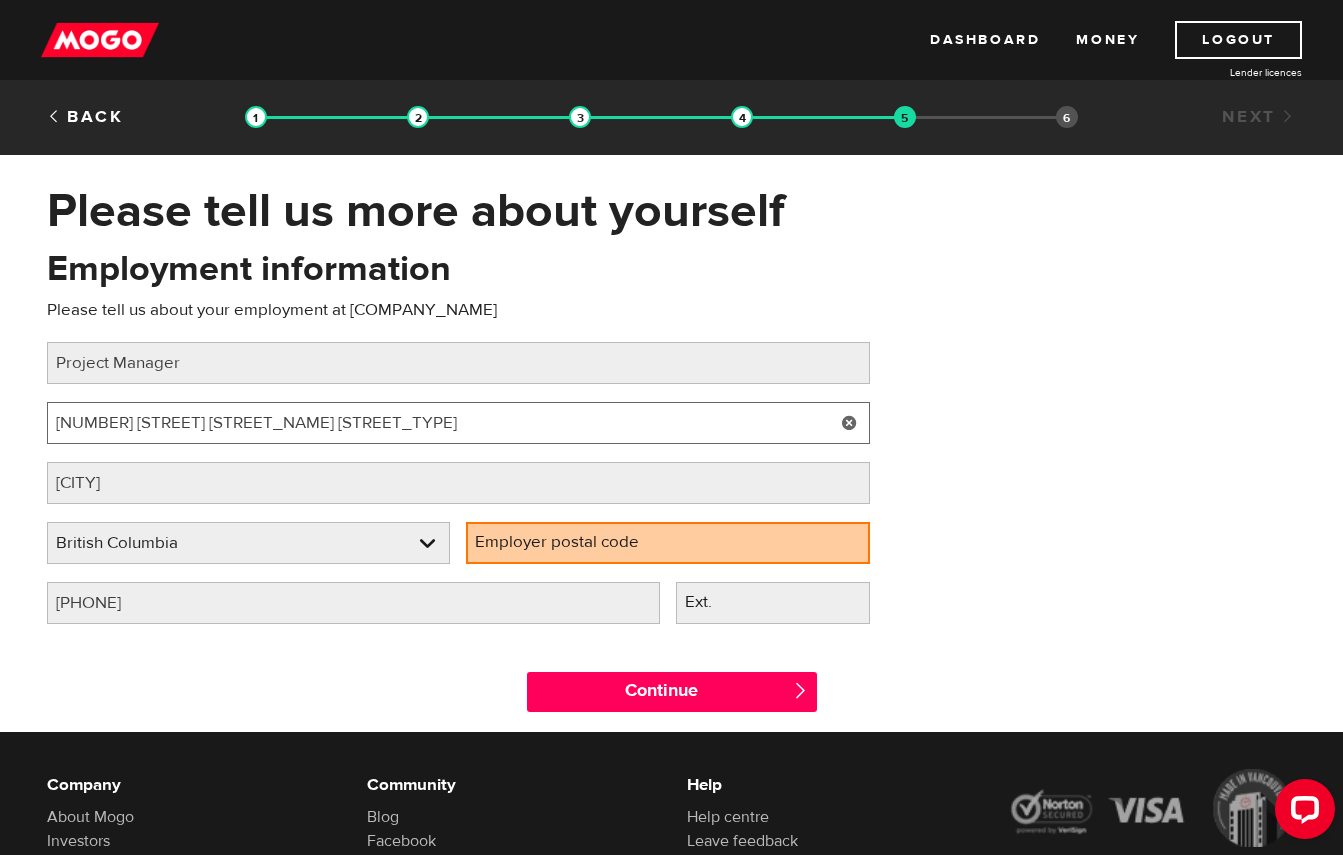 drag, startPoint x: 236, startPoint y: 421, endPoint x: 46, endPoint y: 413, distance: 190.16835 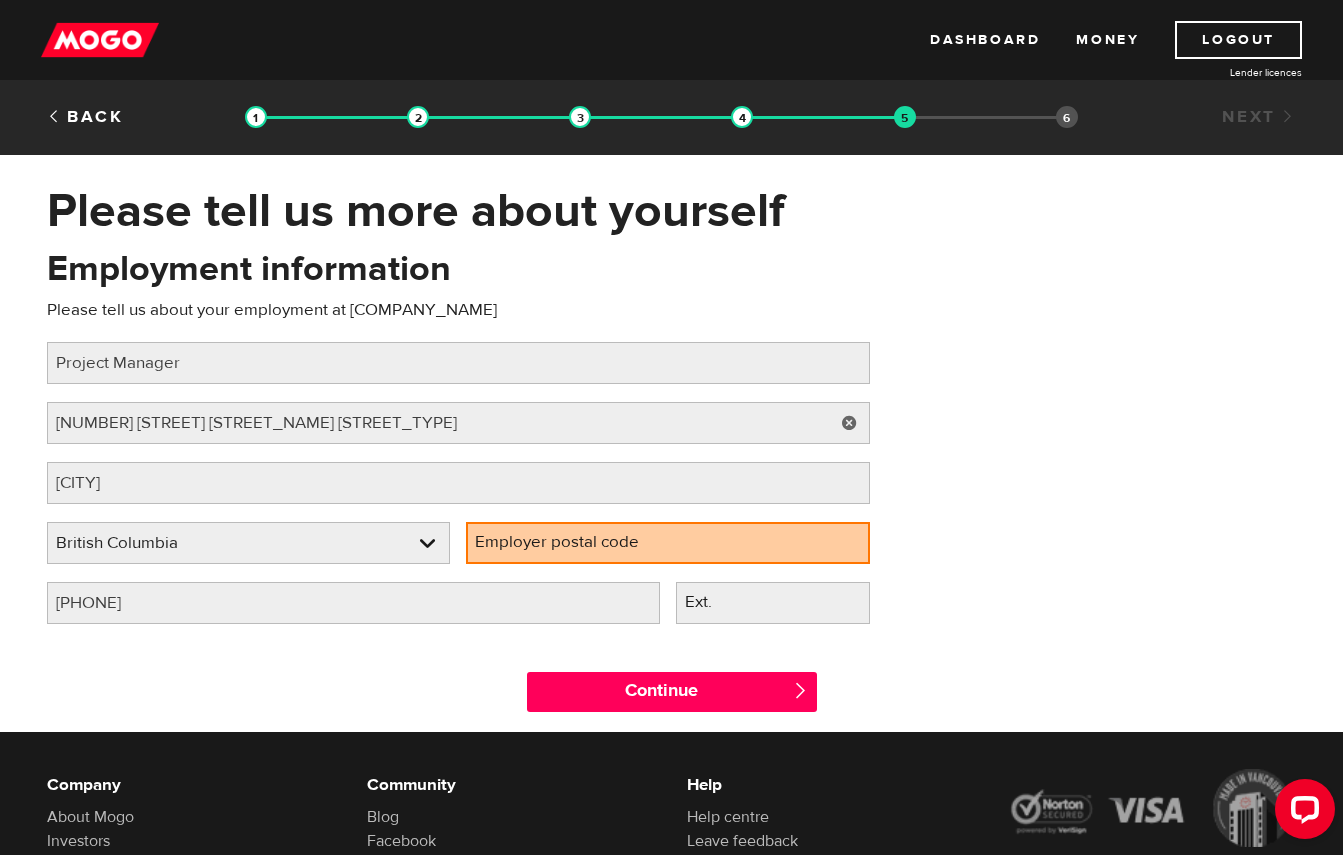 click on "Employer postal code" at bounding box center [573, 542] 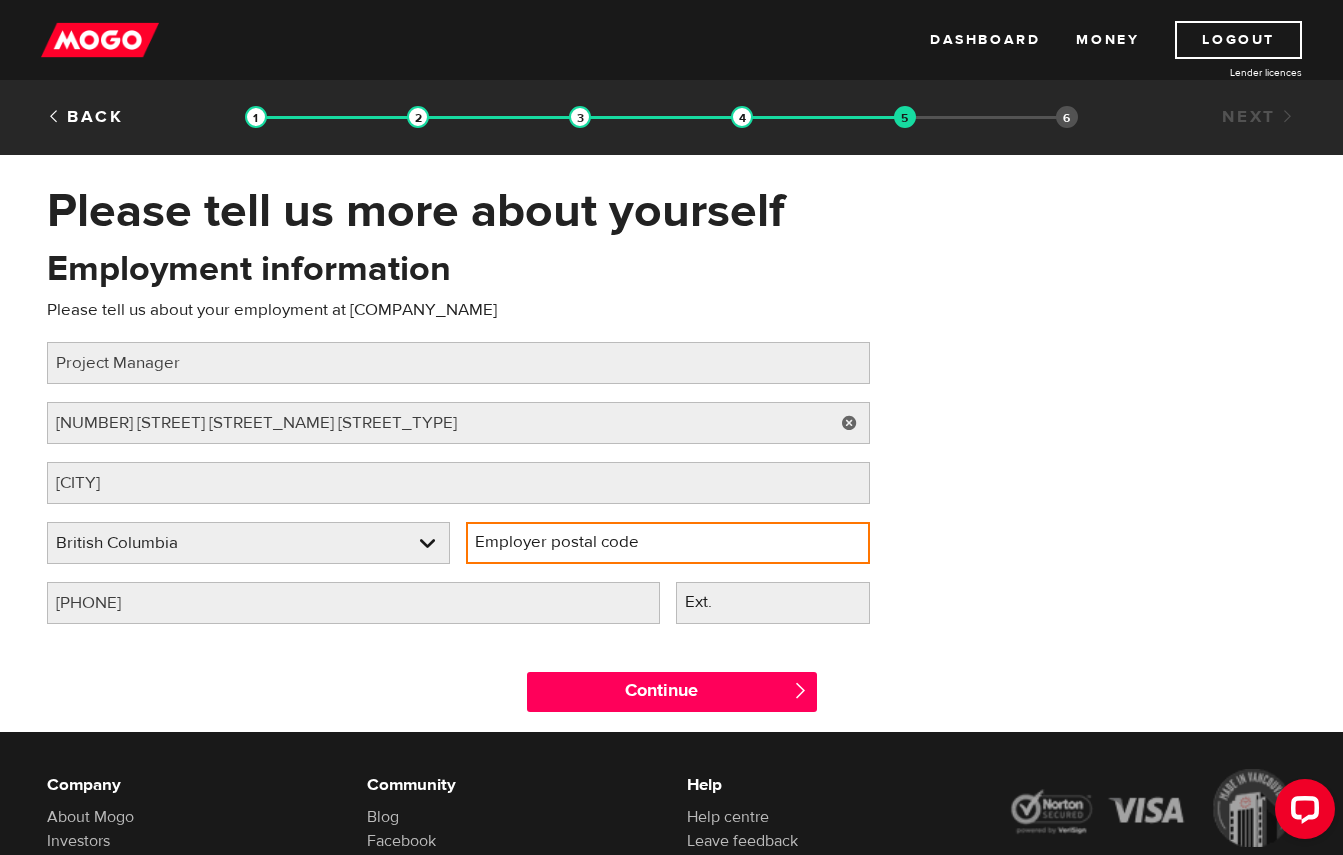 click on "Employer postal code" at bounding box center [668, 543] 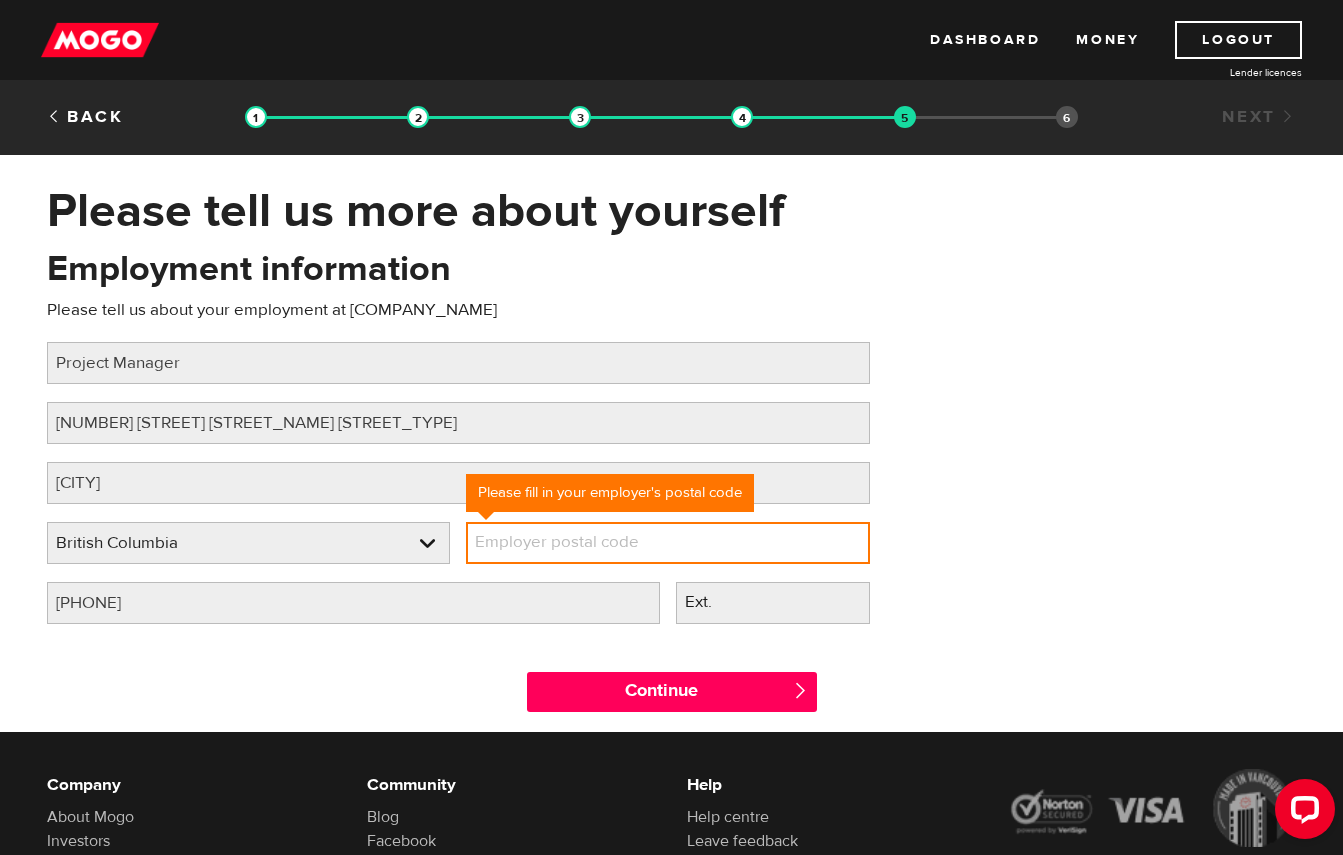 paste on "V3W 6E1" 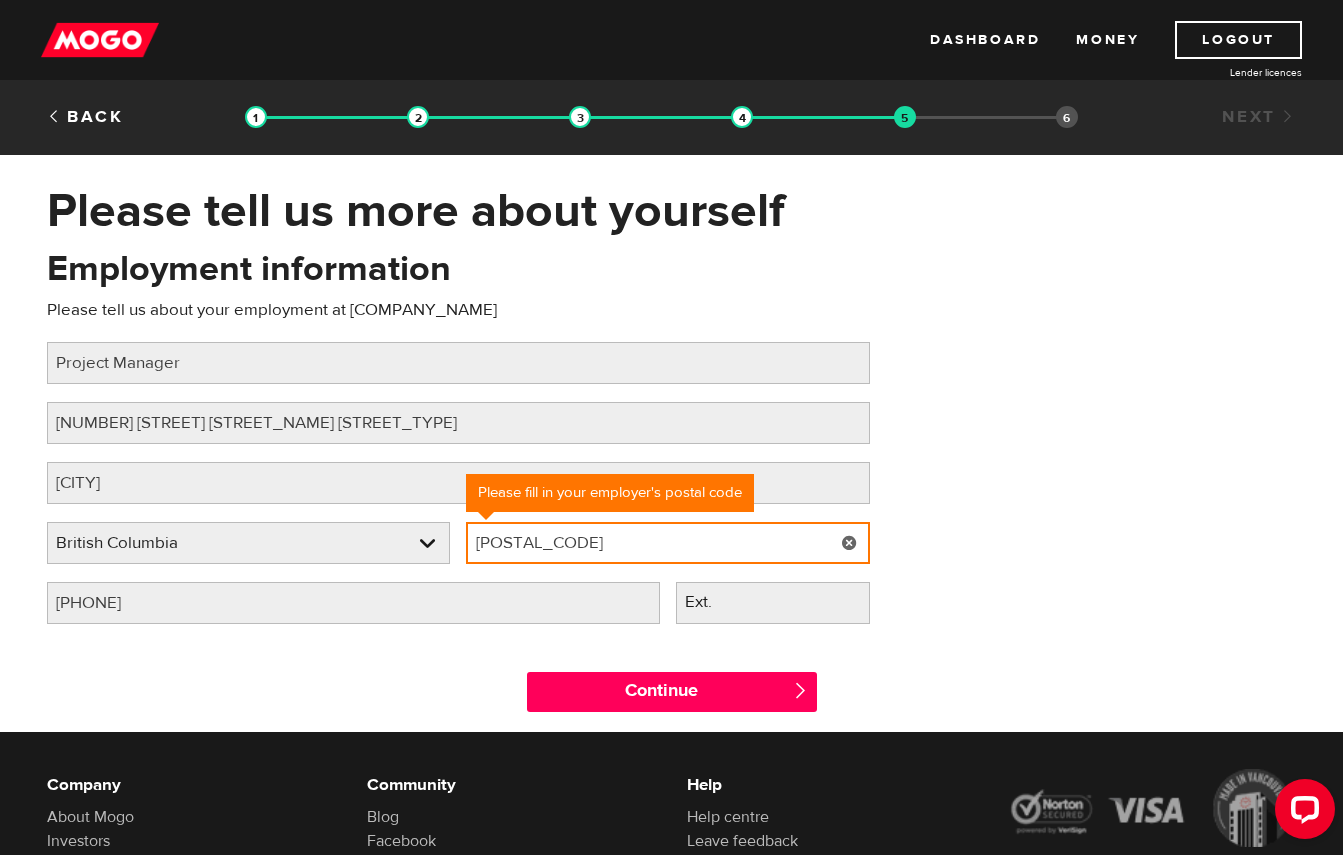type on "V3W 6E1" 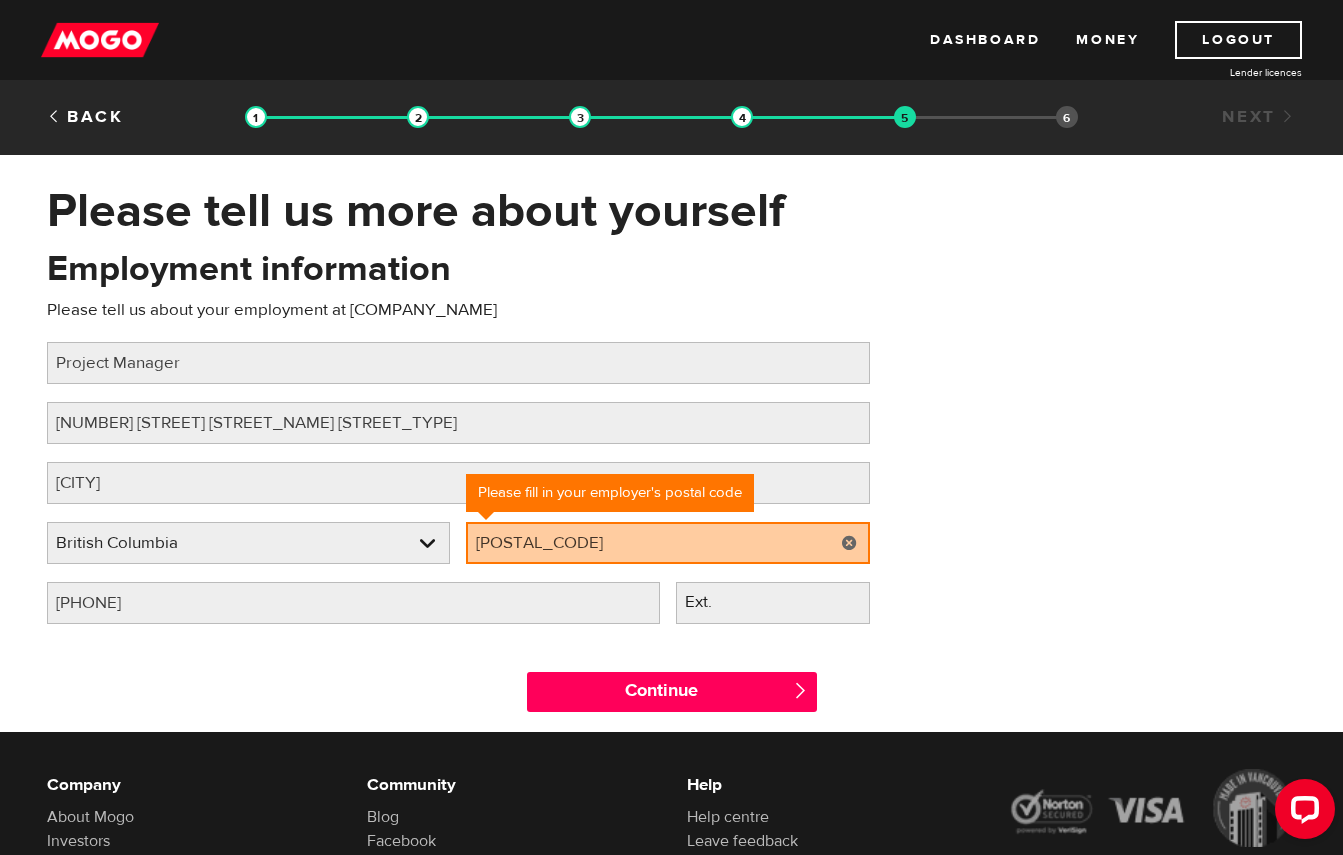 click on "Continue " at bounding box center (672, 687) 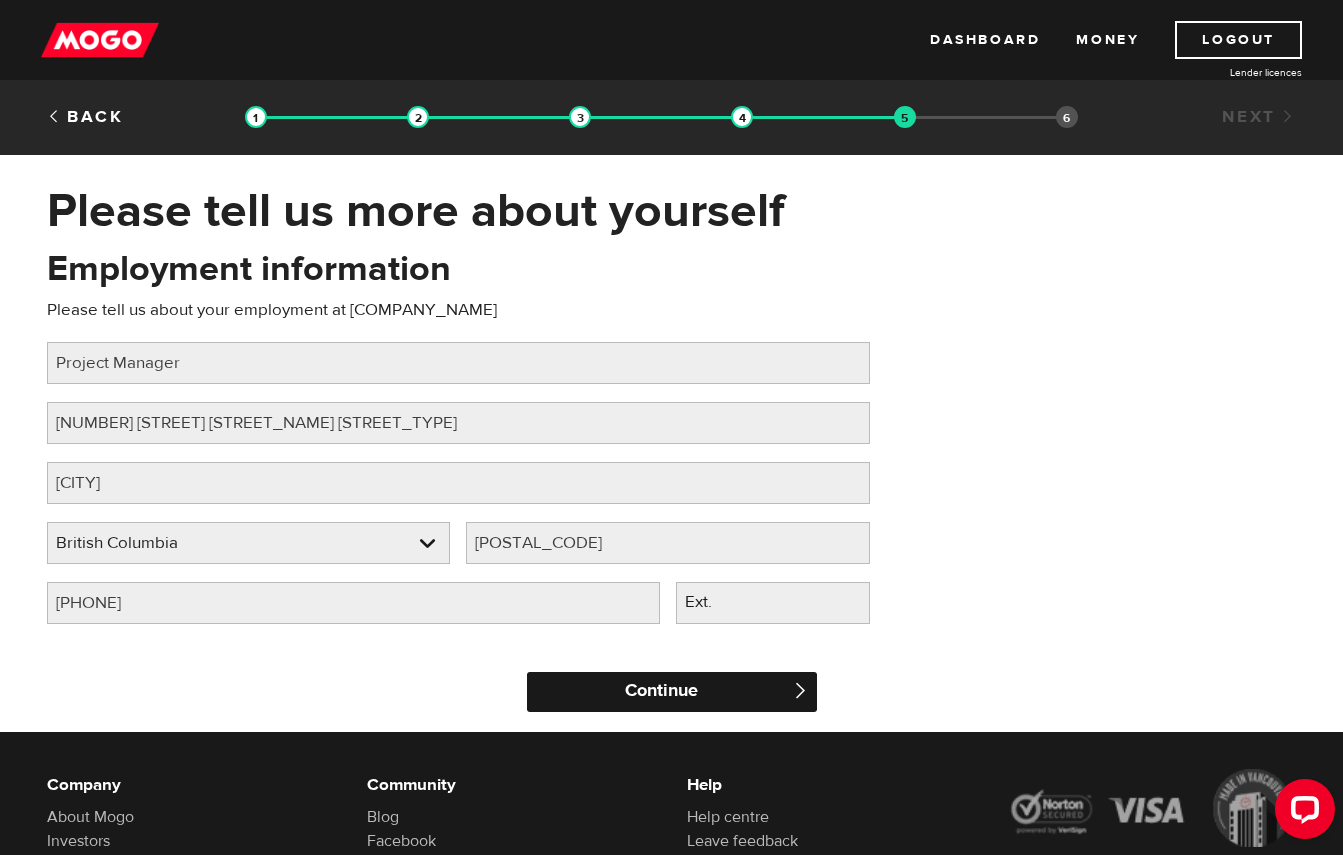 click on "Continue" at bounding box center (672, 692) 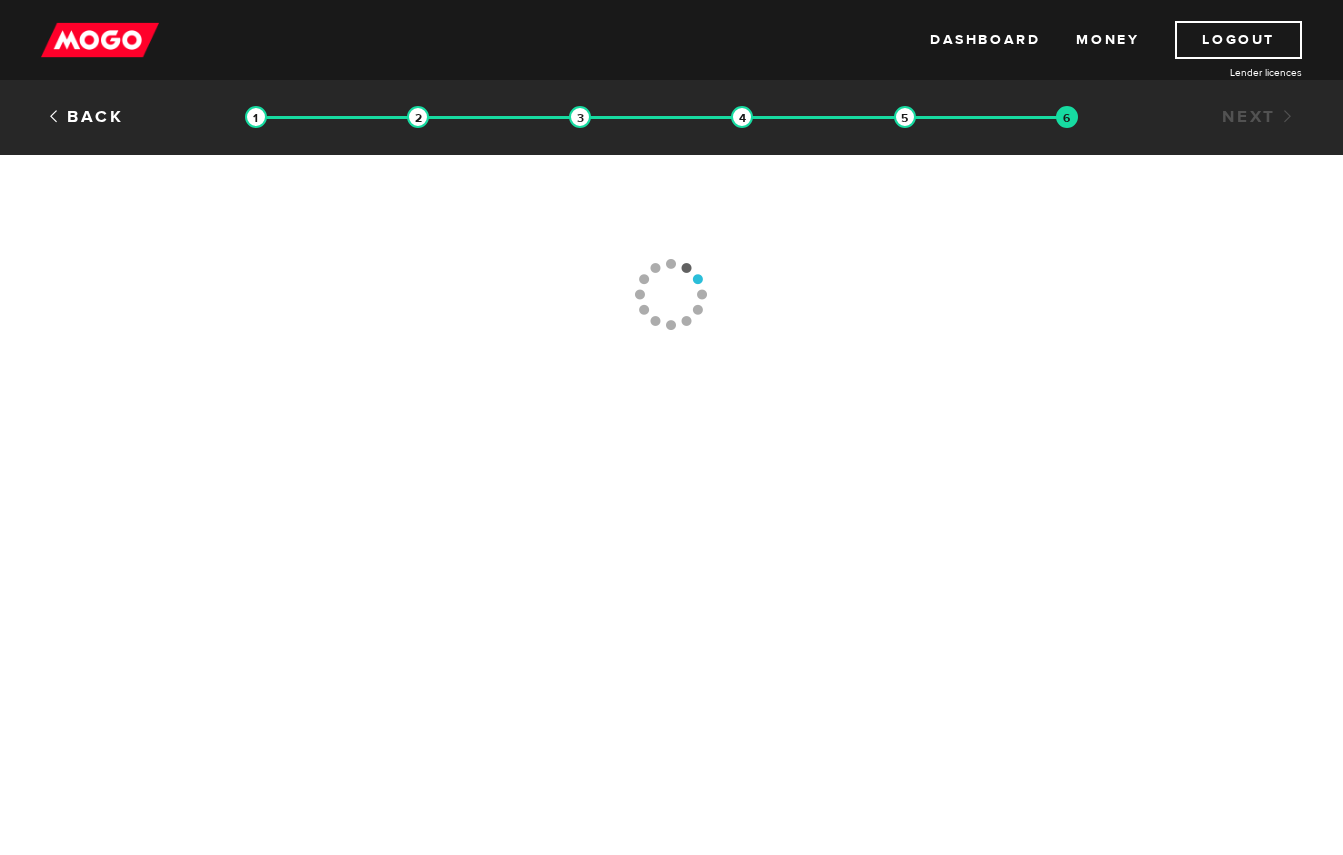 scroll, scrollTop: 0, scrollLeft: 0, axis: both 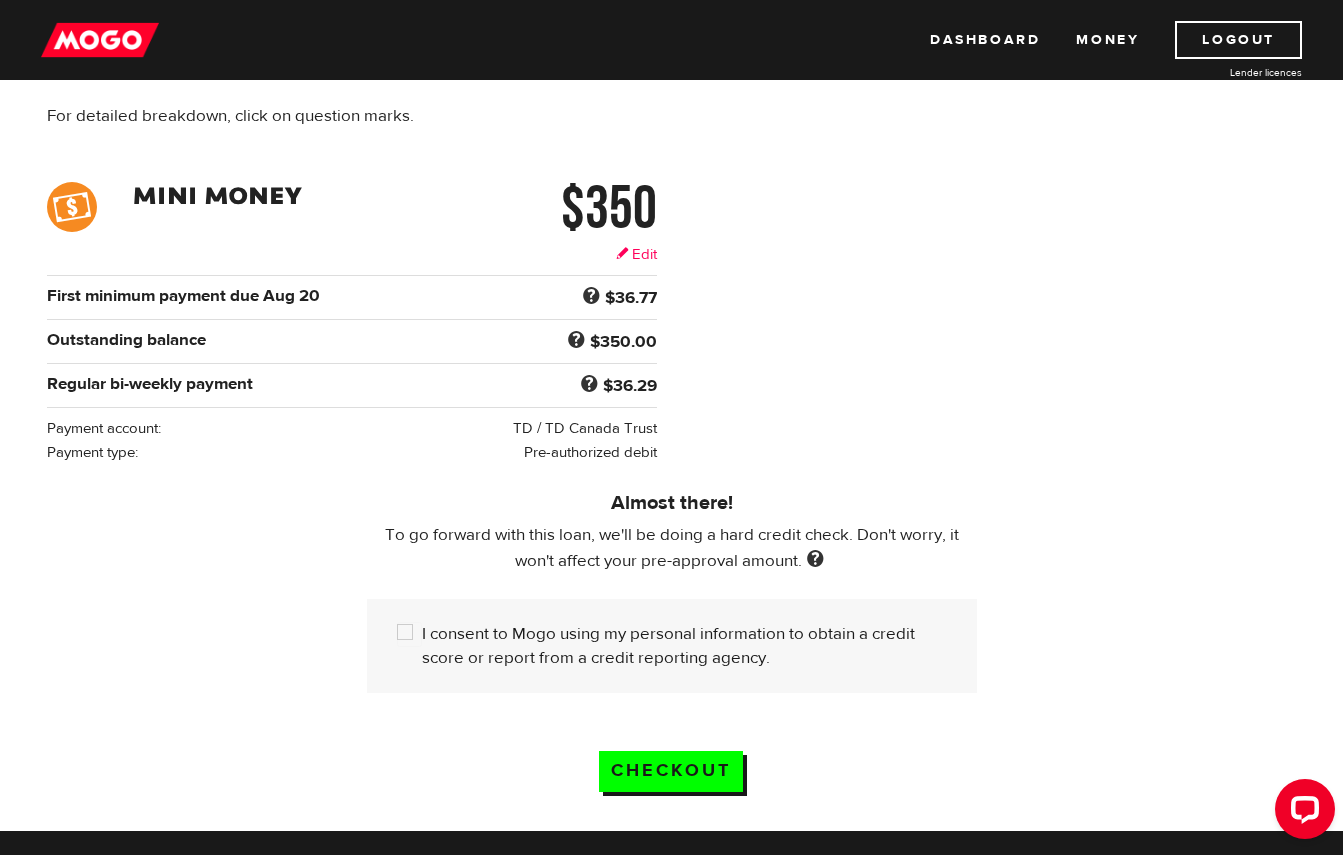 click on "Edit" at bounding box center (636, 254) 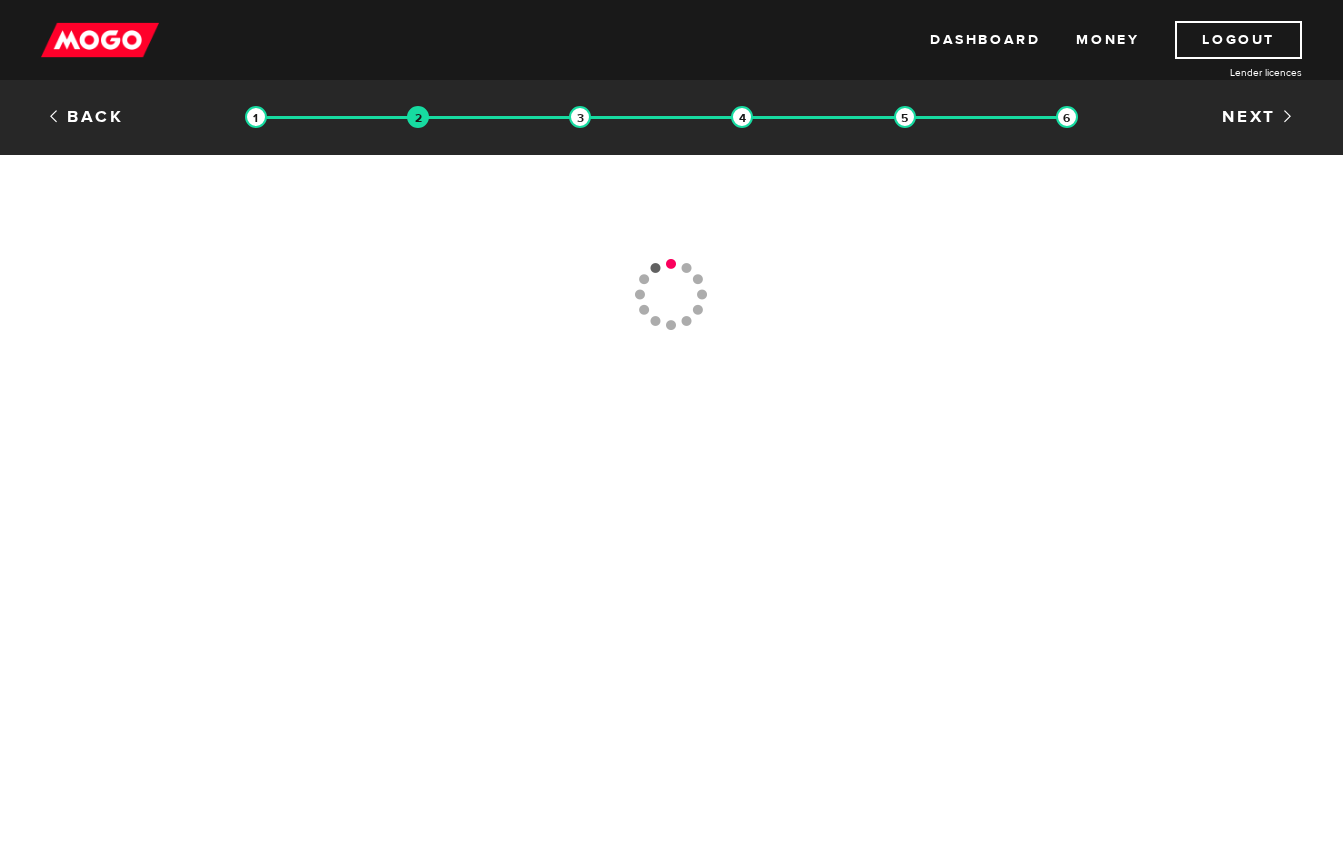 scroll, scrollTop: 0, scrollLeft: 0, axis: both 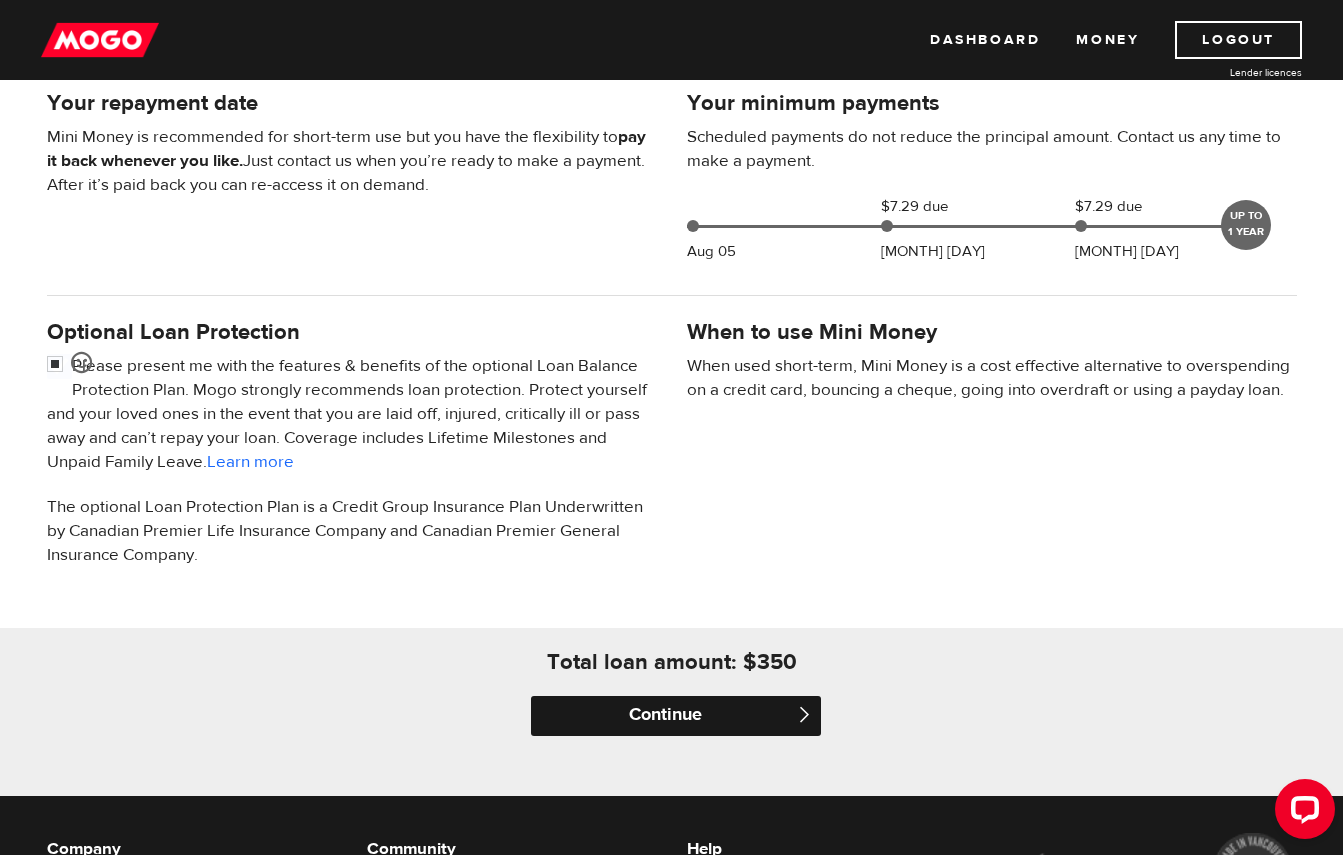 click on "Continue" at bounding box center (676, 716) 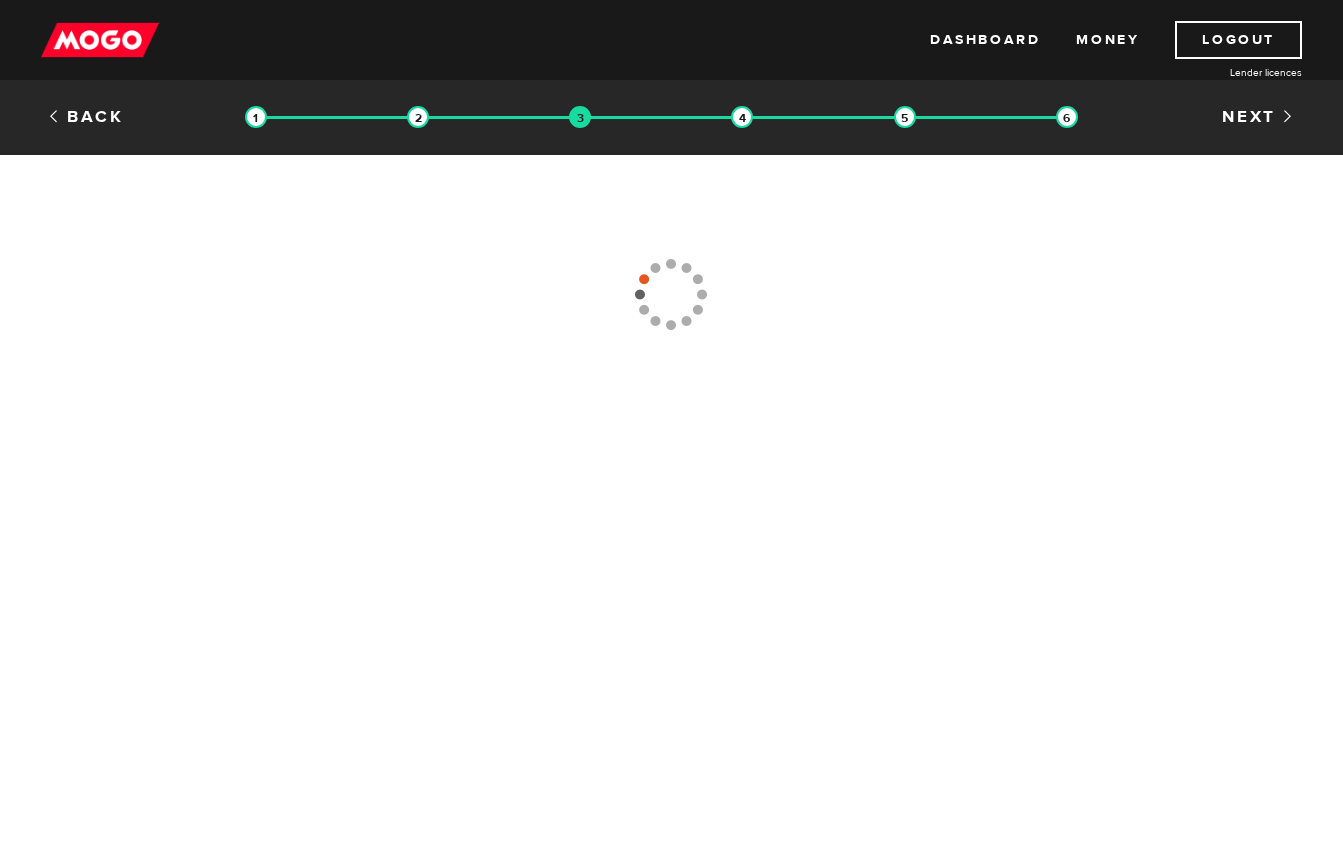 scroll, scrollTop: 0, scrollLeft: 0, axis: both 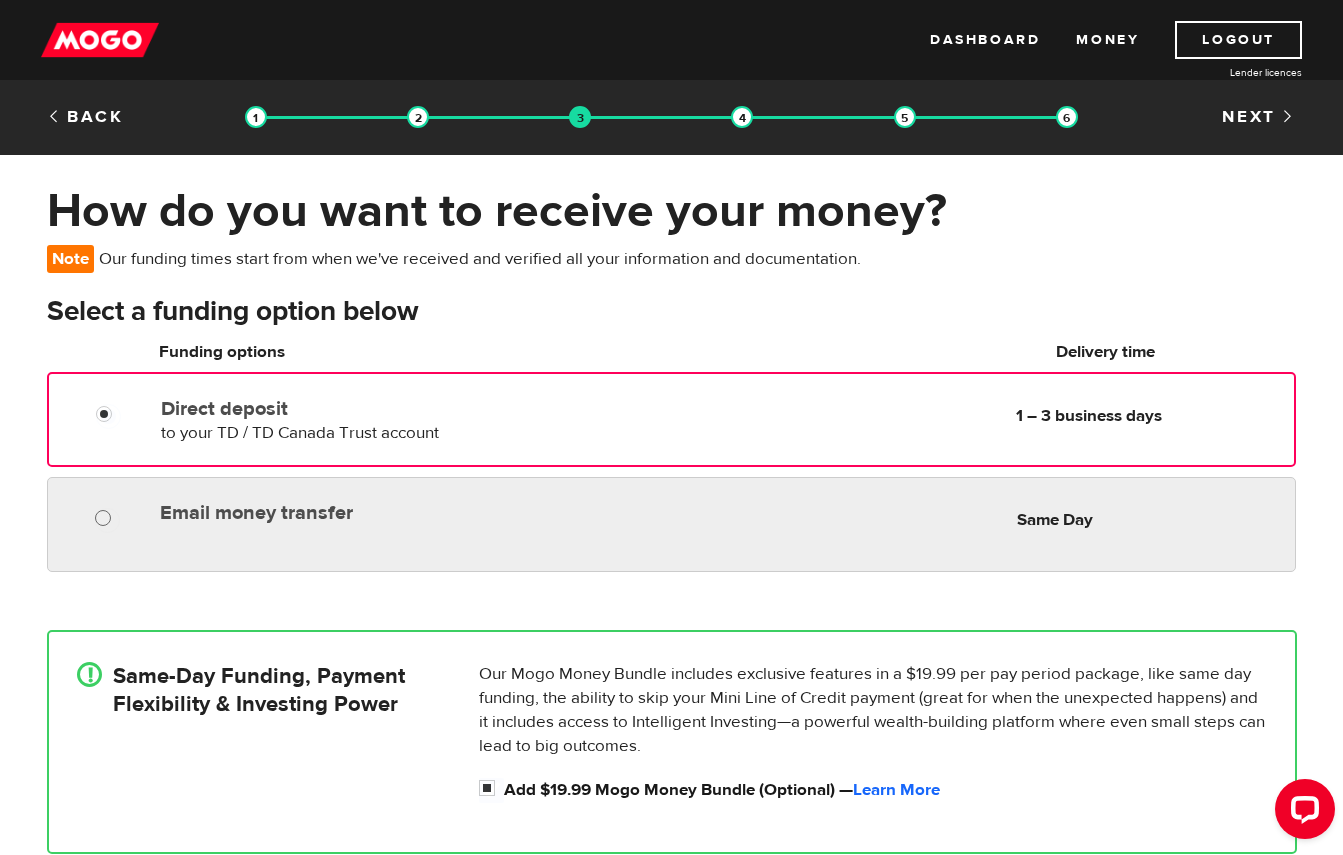 click on "Email money transfer" at bounding box center (107, 520) 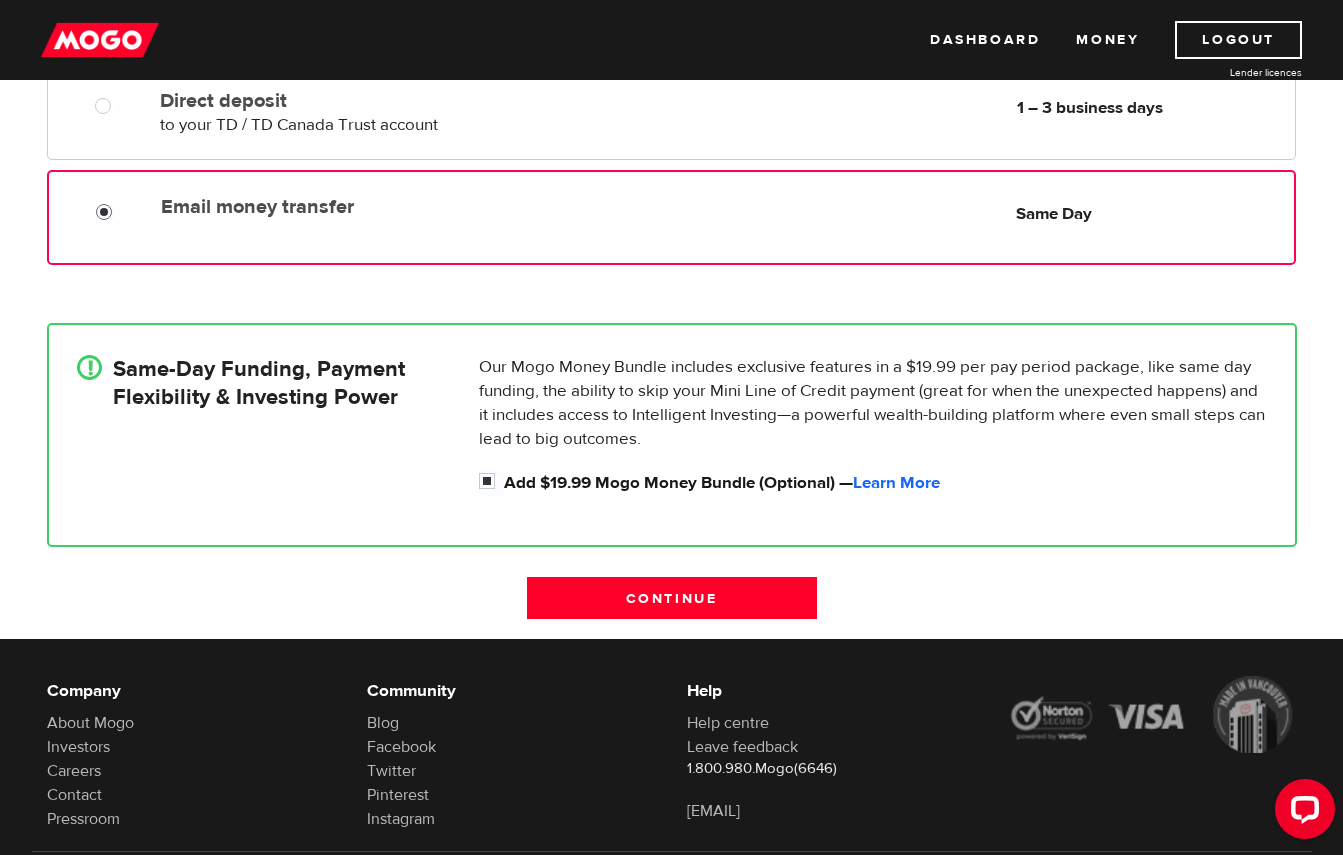 scroll, scrollTop: 308, scrollLeft: 0, axis: vertical 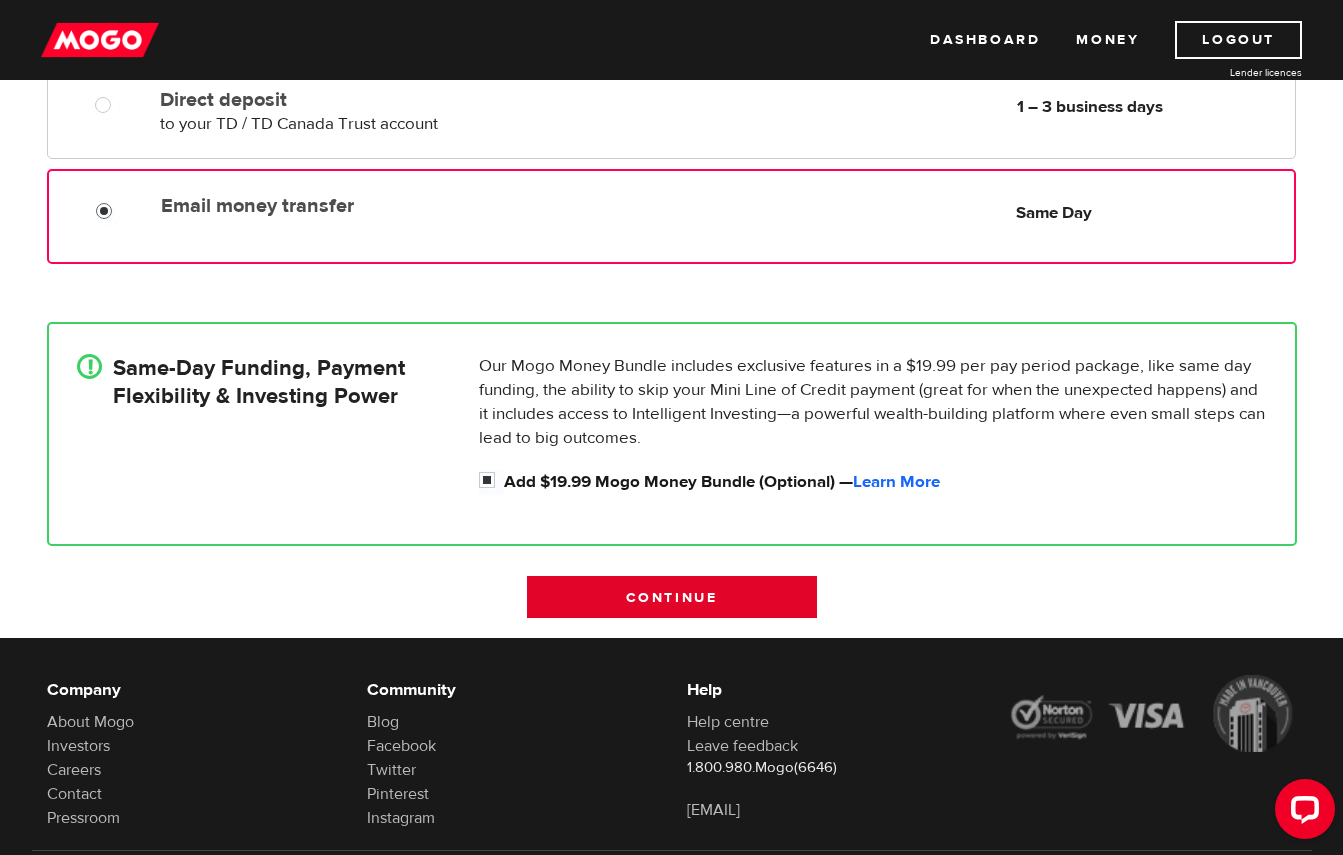 click on "Continue" at bounding box center [672, 597] 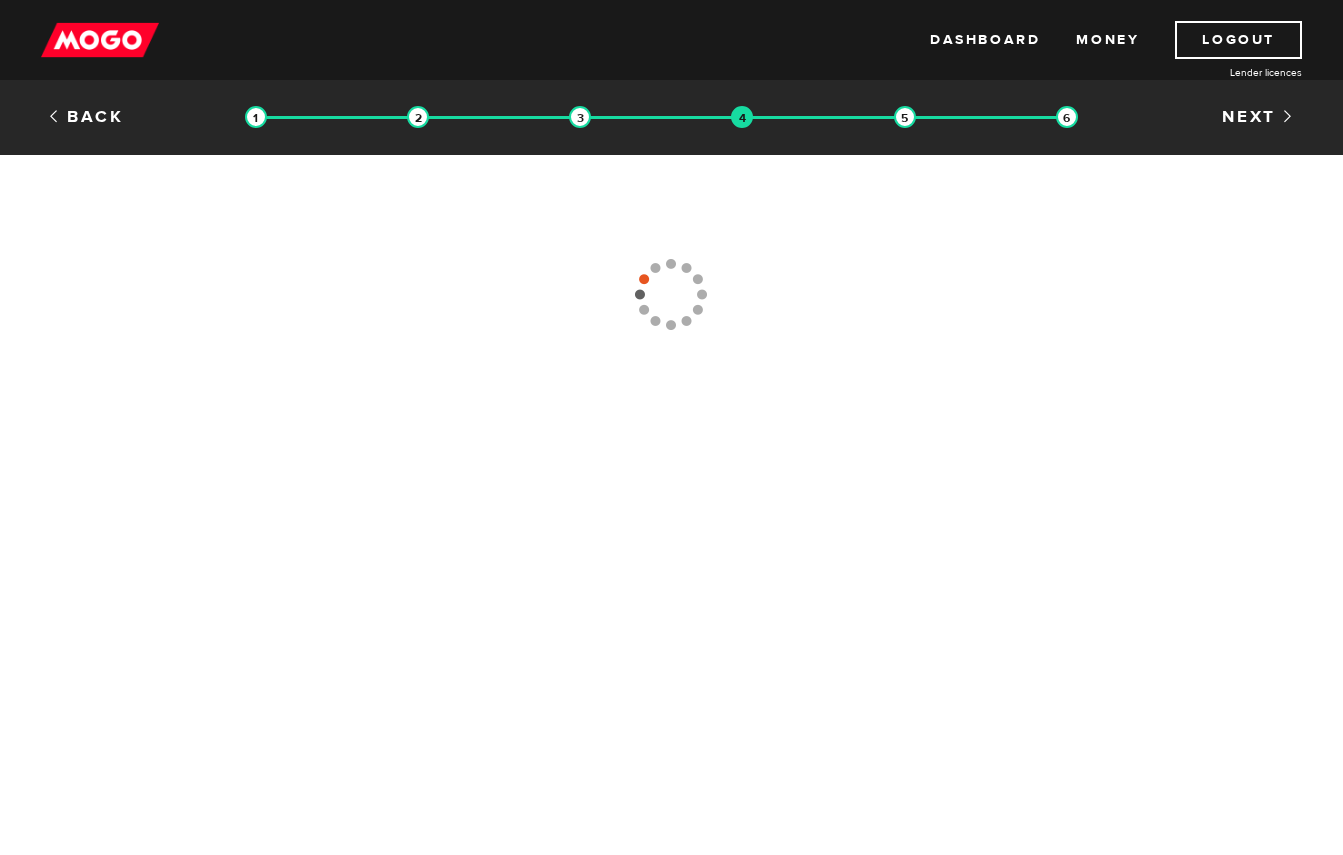 scroll, scrollTop: 0, scrollLeft: 0, axis: both 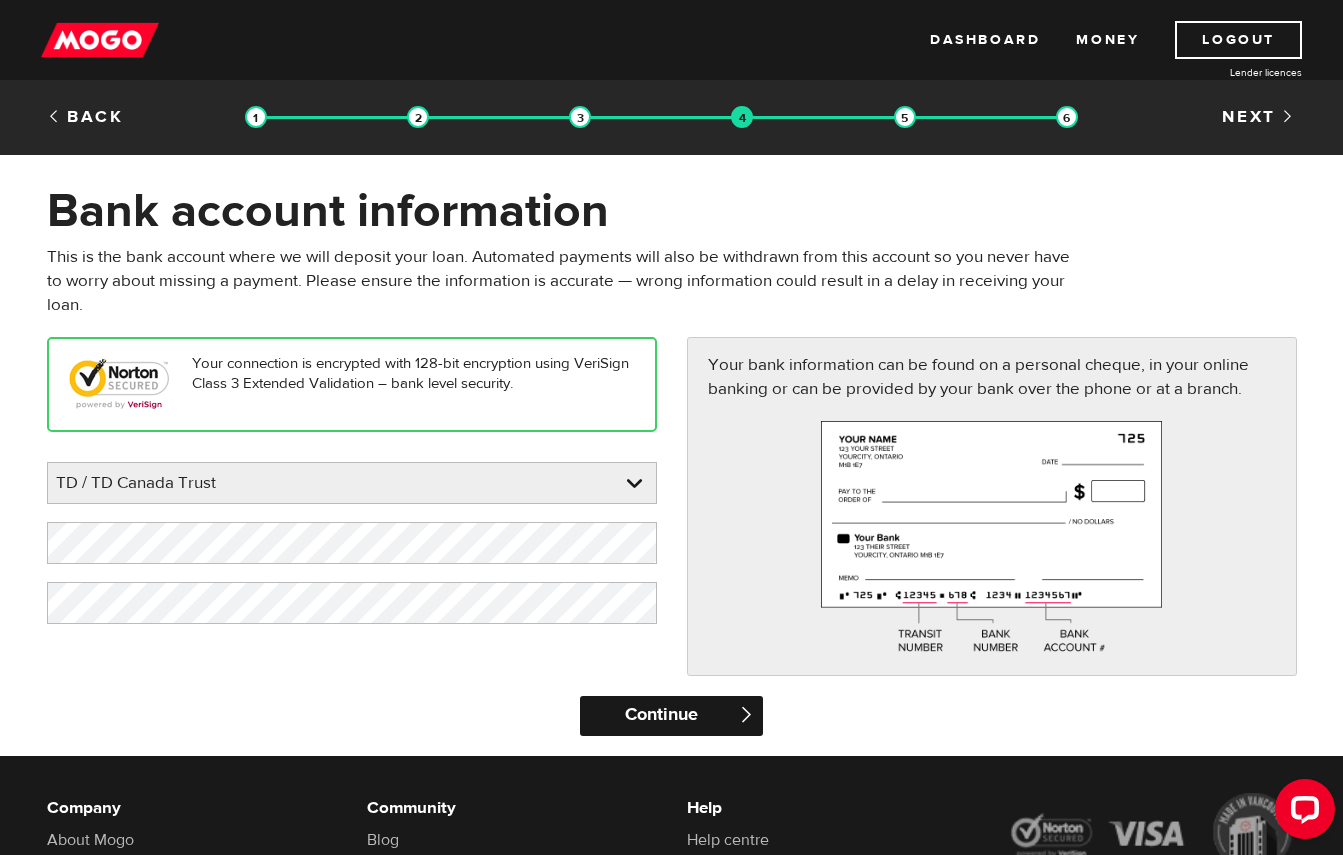 click on "Continue" at bounding box center (671, 716) 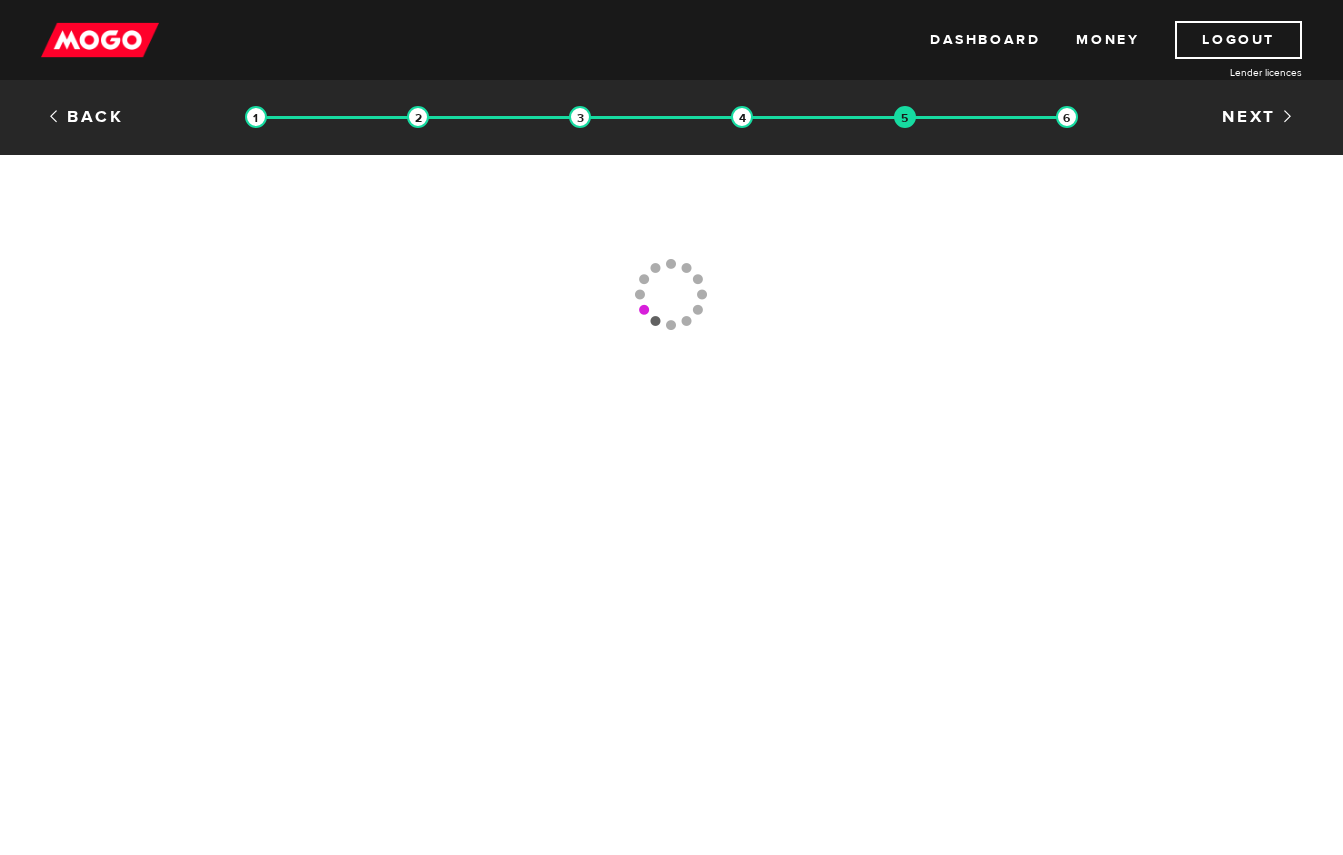 scroll, scrollTop: 0, scrollLeft: 0, axis: both 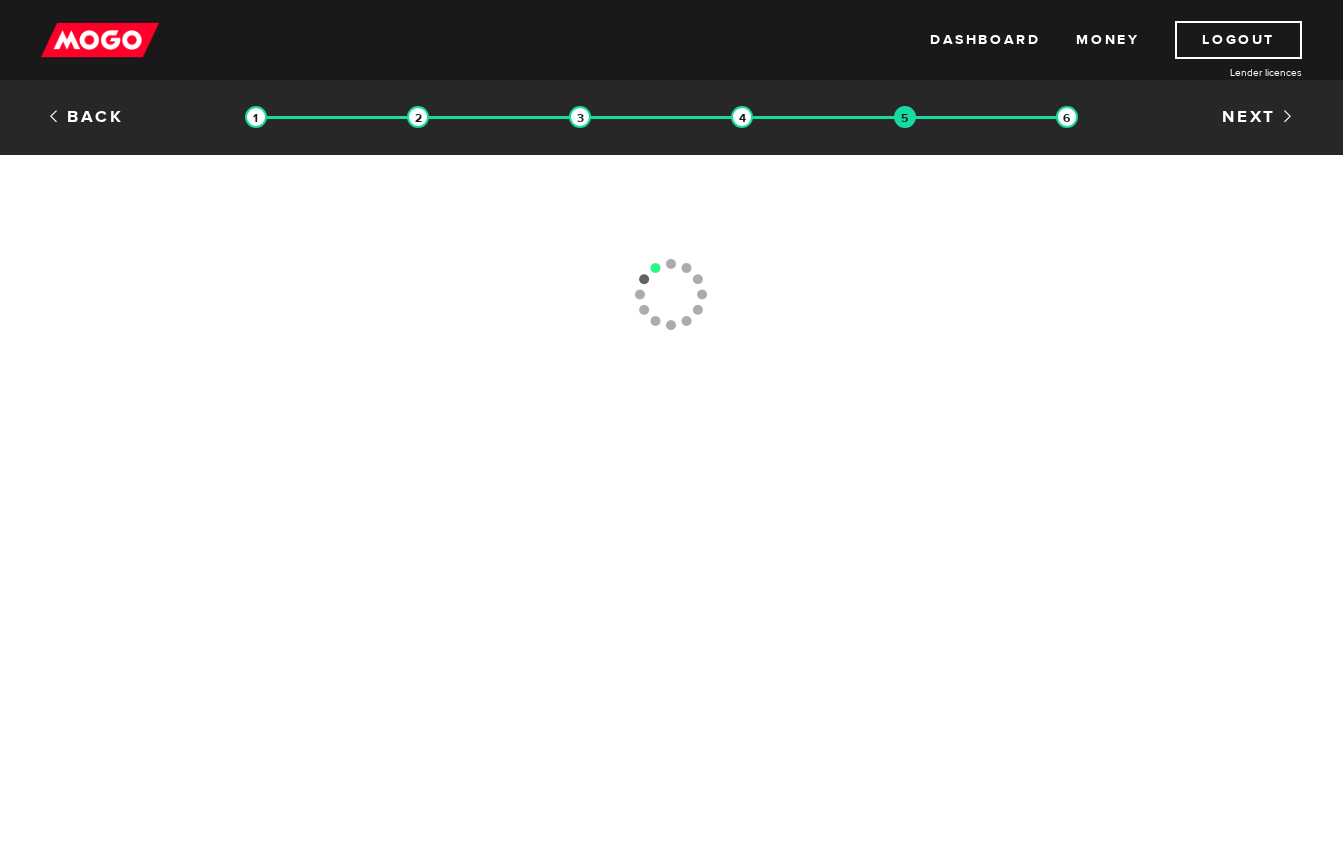 type on "[PHONE]" 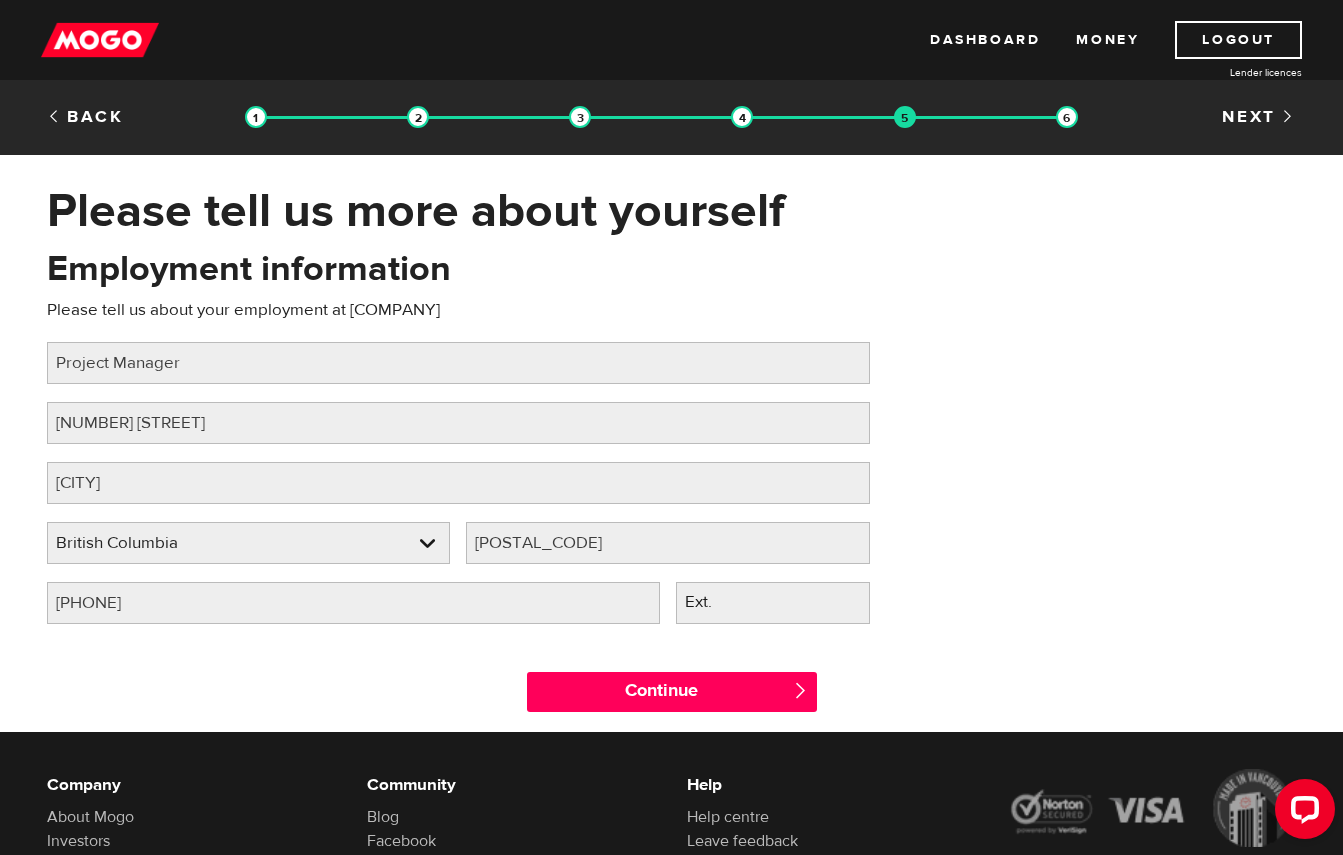 scroll, scrollTop: 0, scrollLeft: 0, axis: both 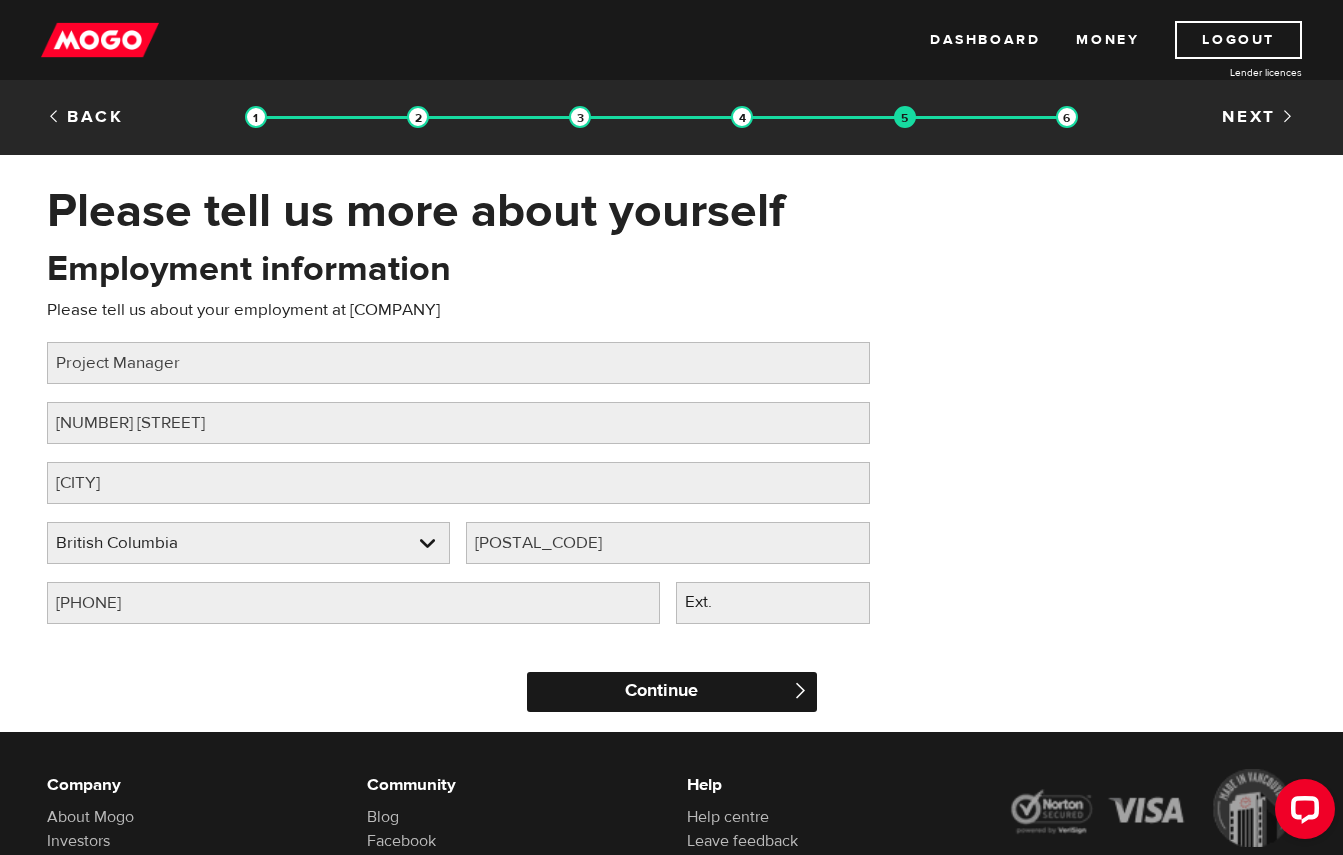 click on "Continue" at bounding box center [672, 692] 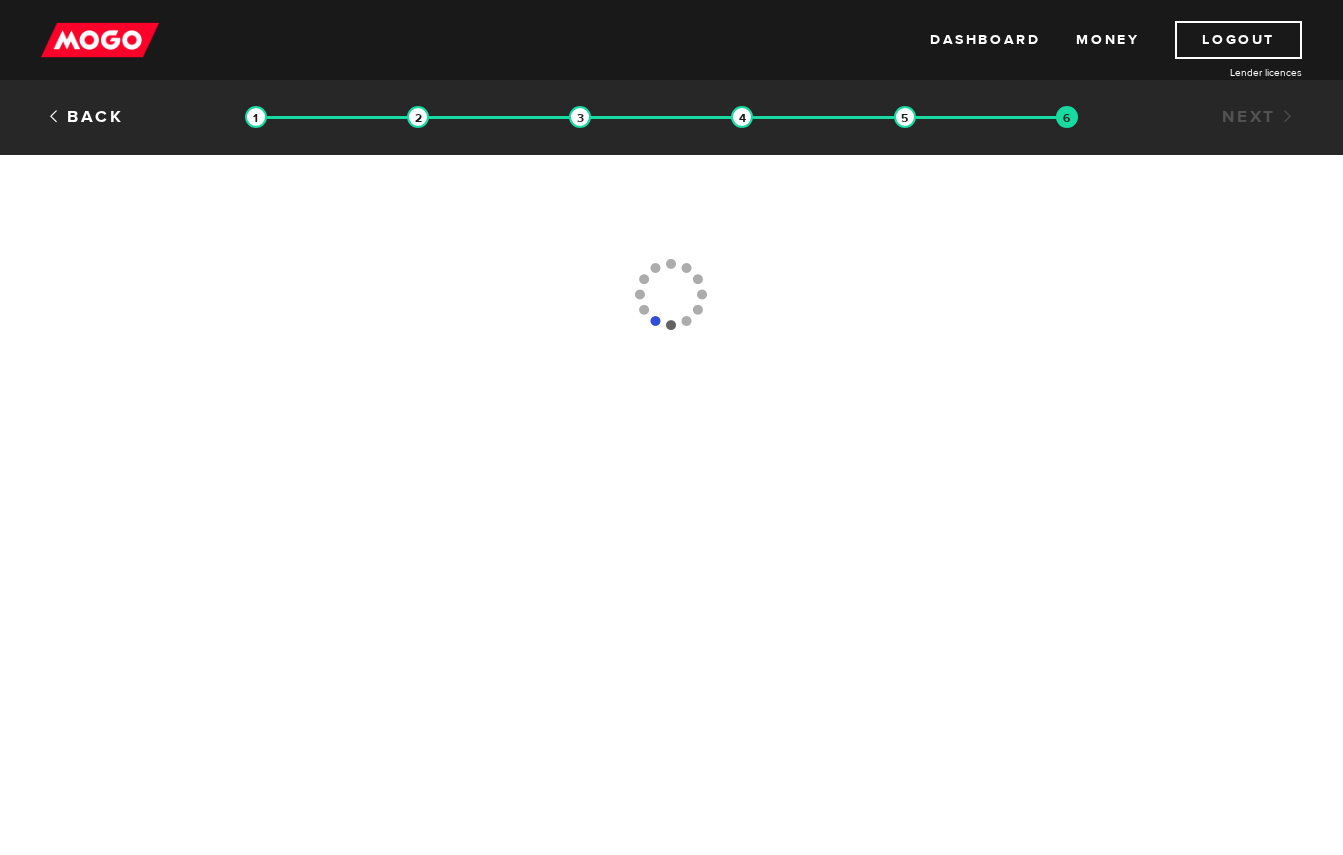 scroll, scrollTop: 0, scrollLeft: 0, axis: both 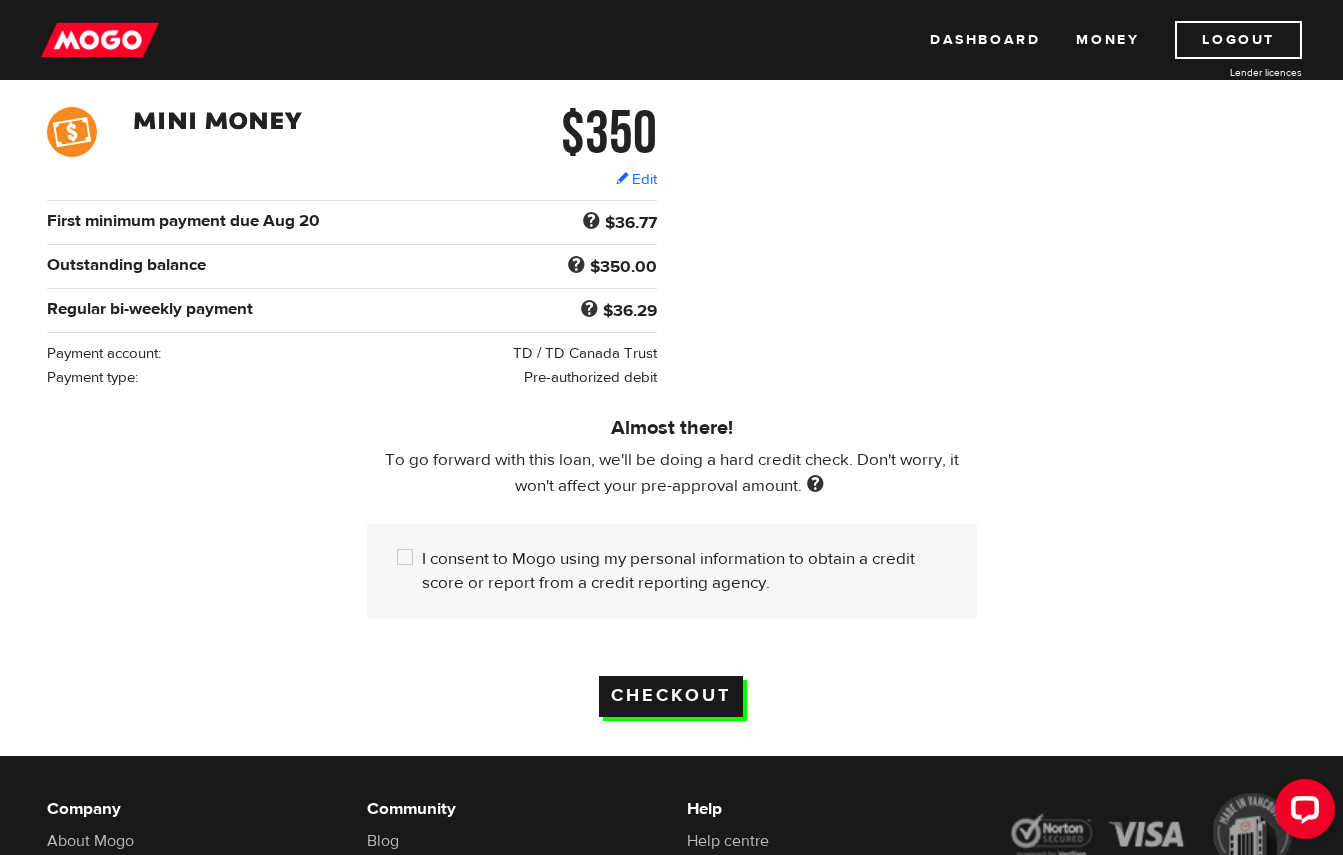 click on "Checkout" at bounding box center (671, 696) 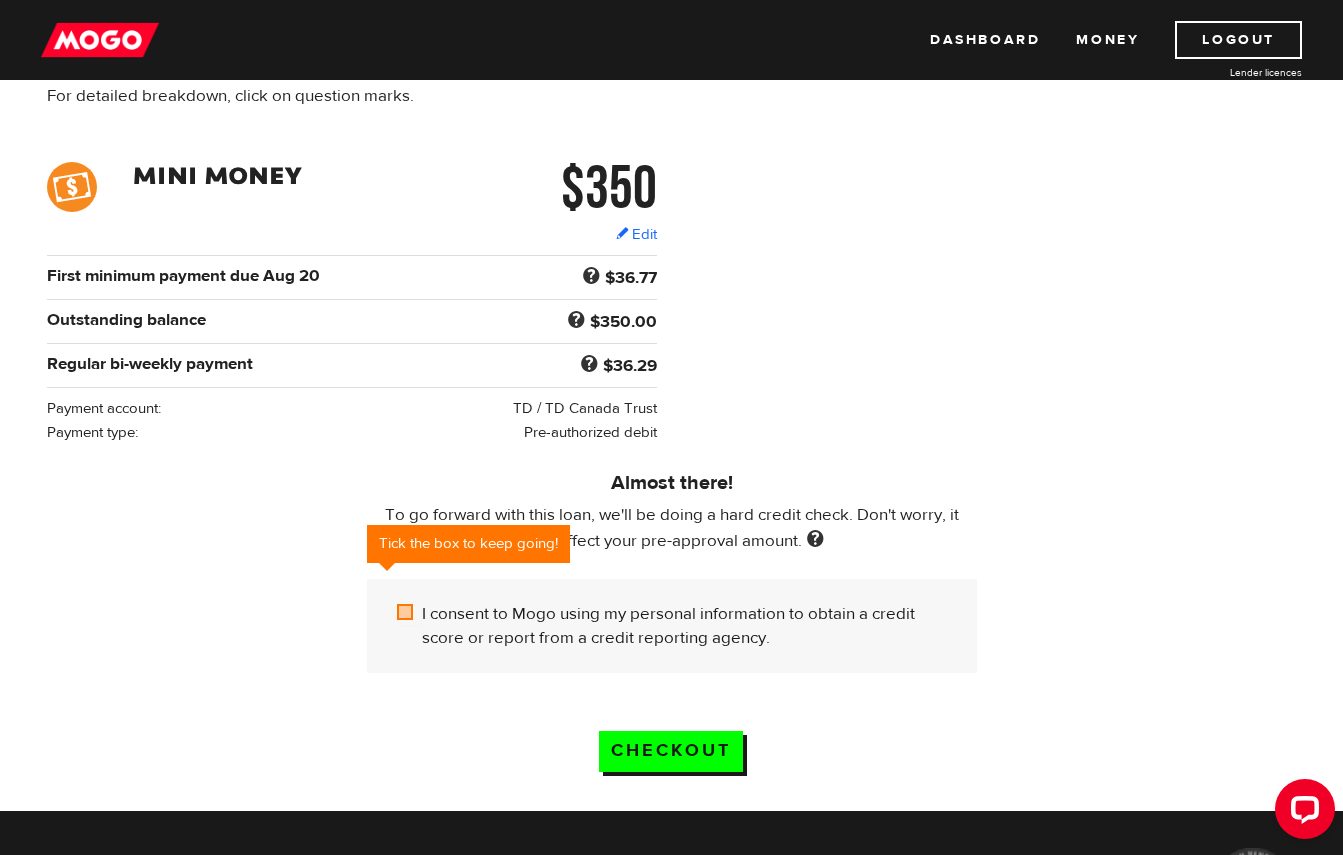 scroll, scrollTop: 241, scrollLeft: 0, axis: vertical 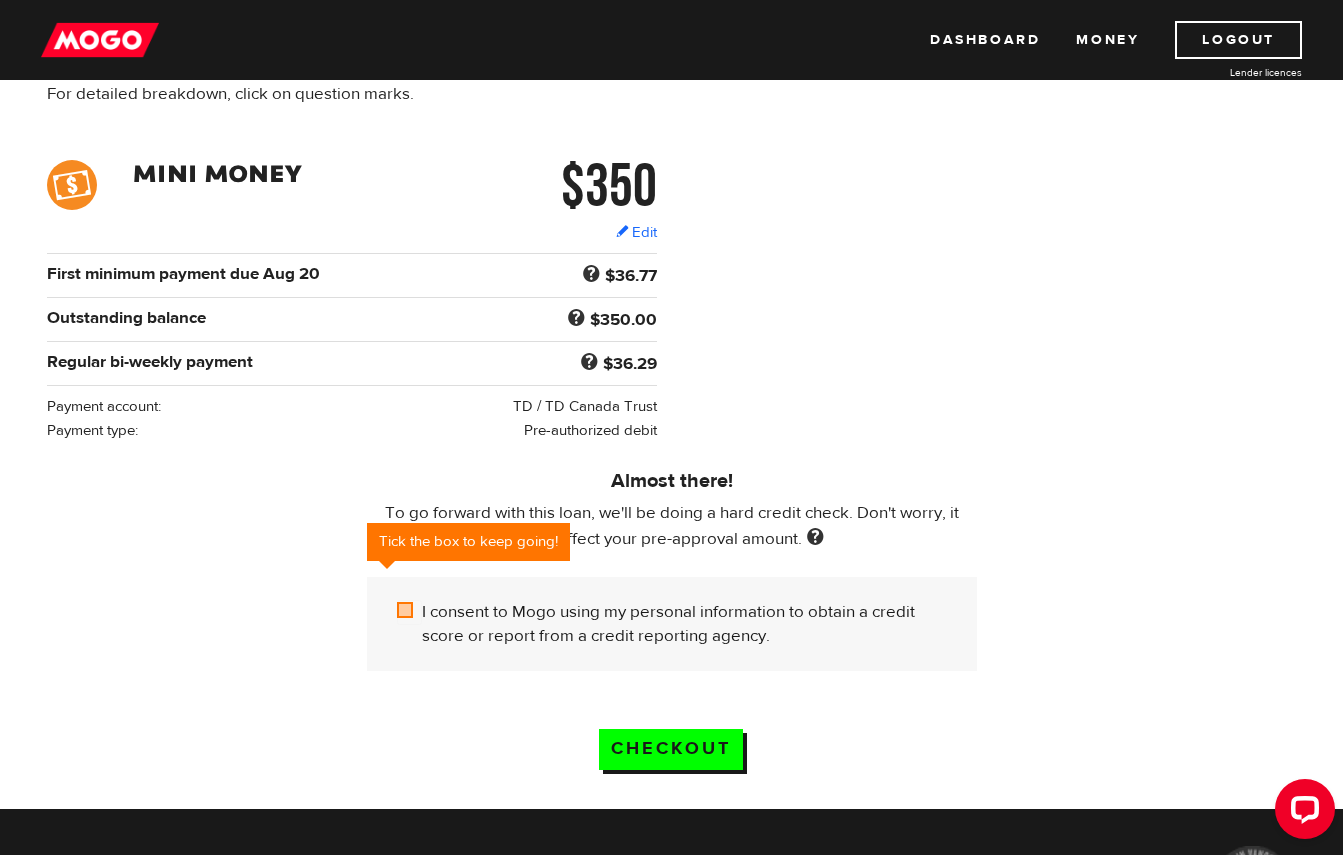click on "I consent to Mogo using my personal information to obtain a credit score or report from a credit reporting agency." at bounding box center [409, 612] 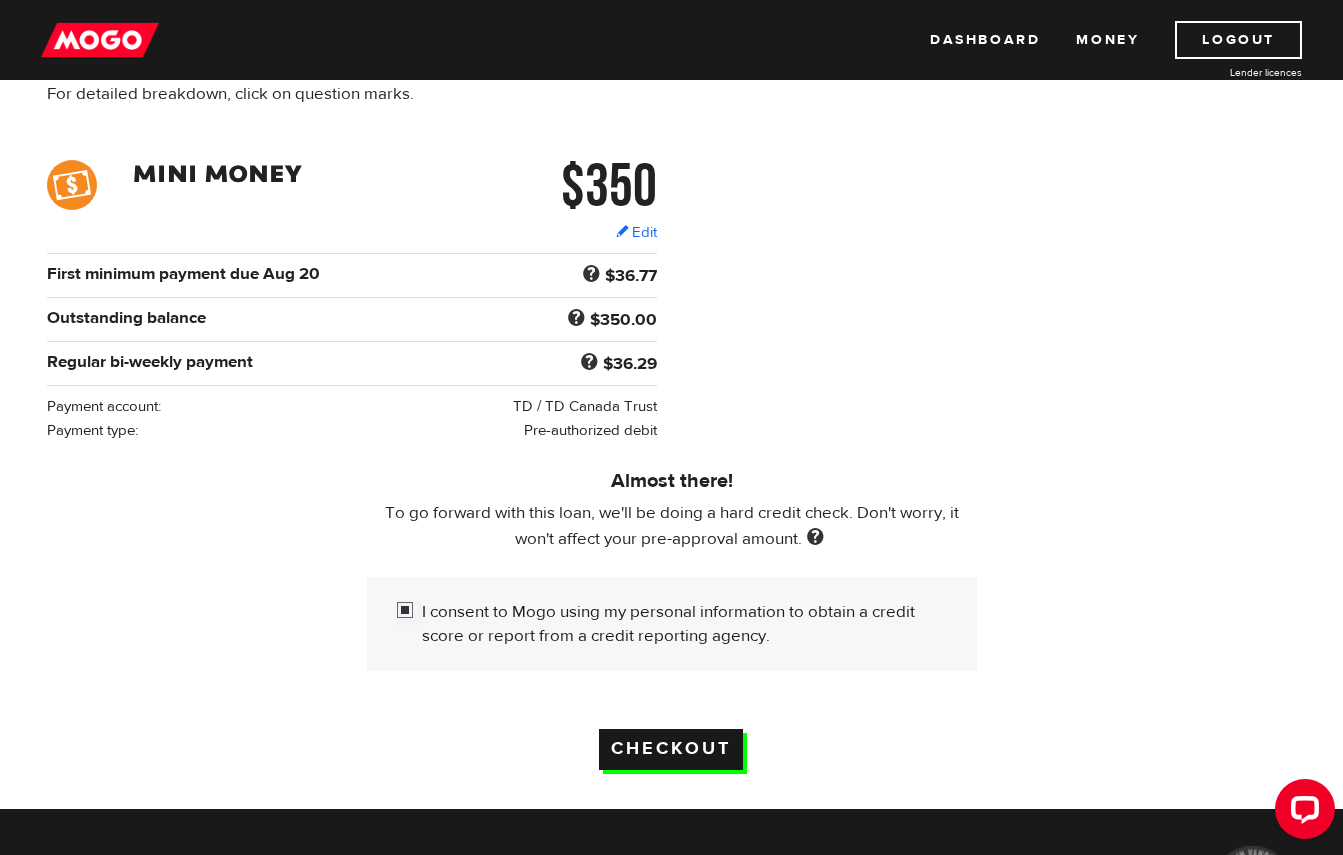 click on "Checkout" at bounding box center [671, 749] 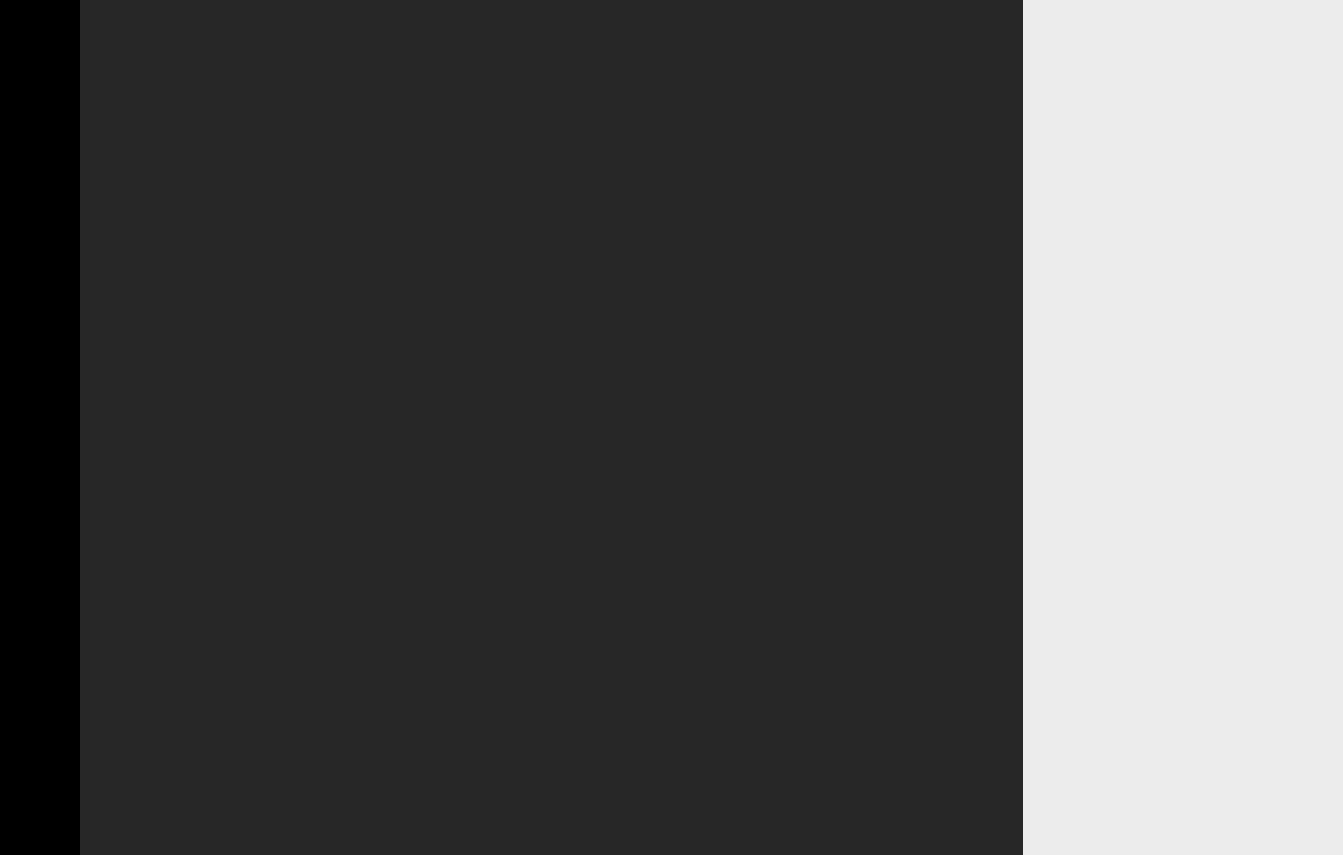 scroll, scrollTop: 0, scrollLeft: 0, axis: both 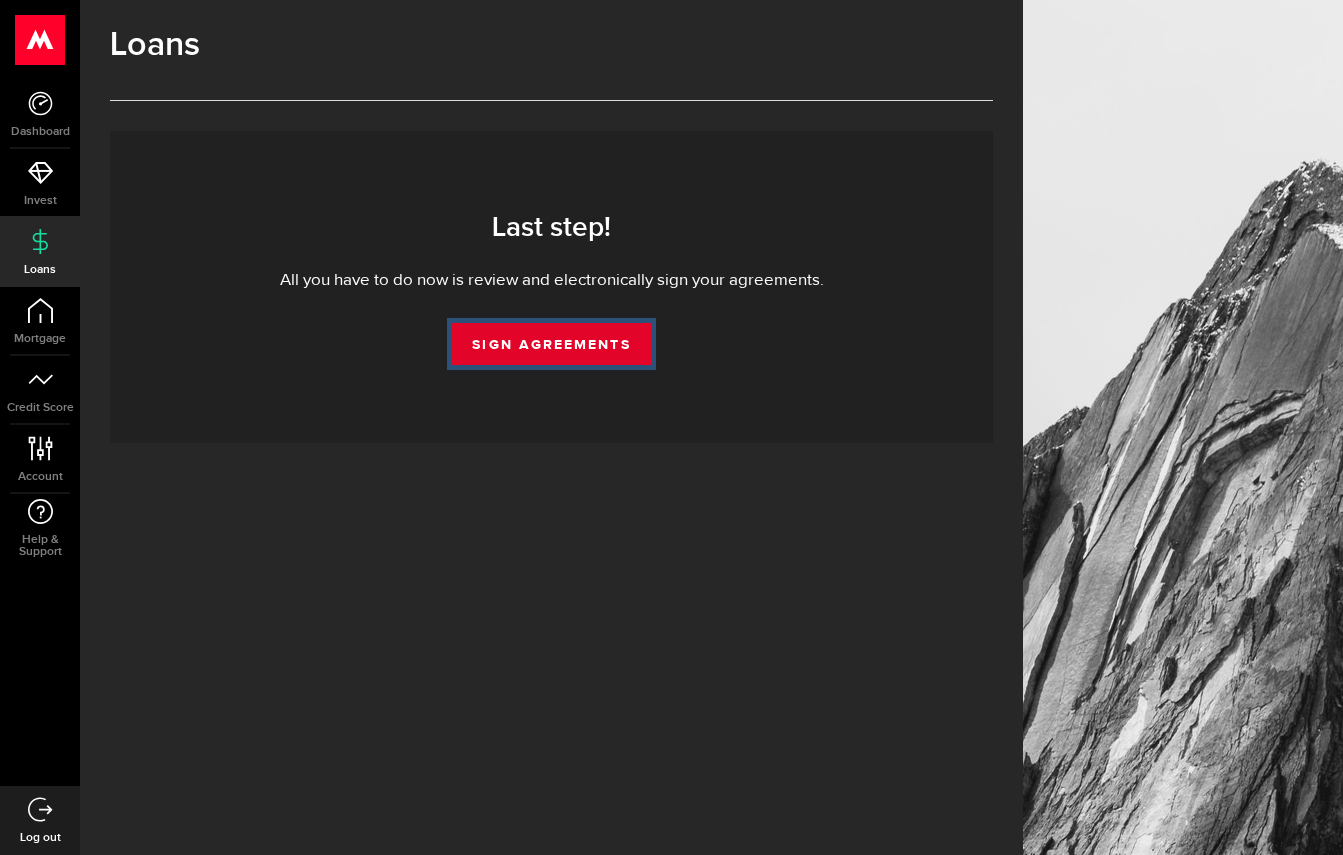 click on "Sign Agreements" at bounding box center (551, 344) 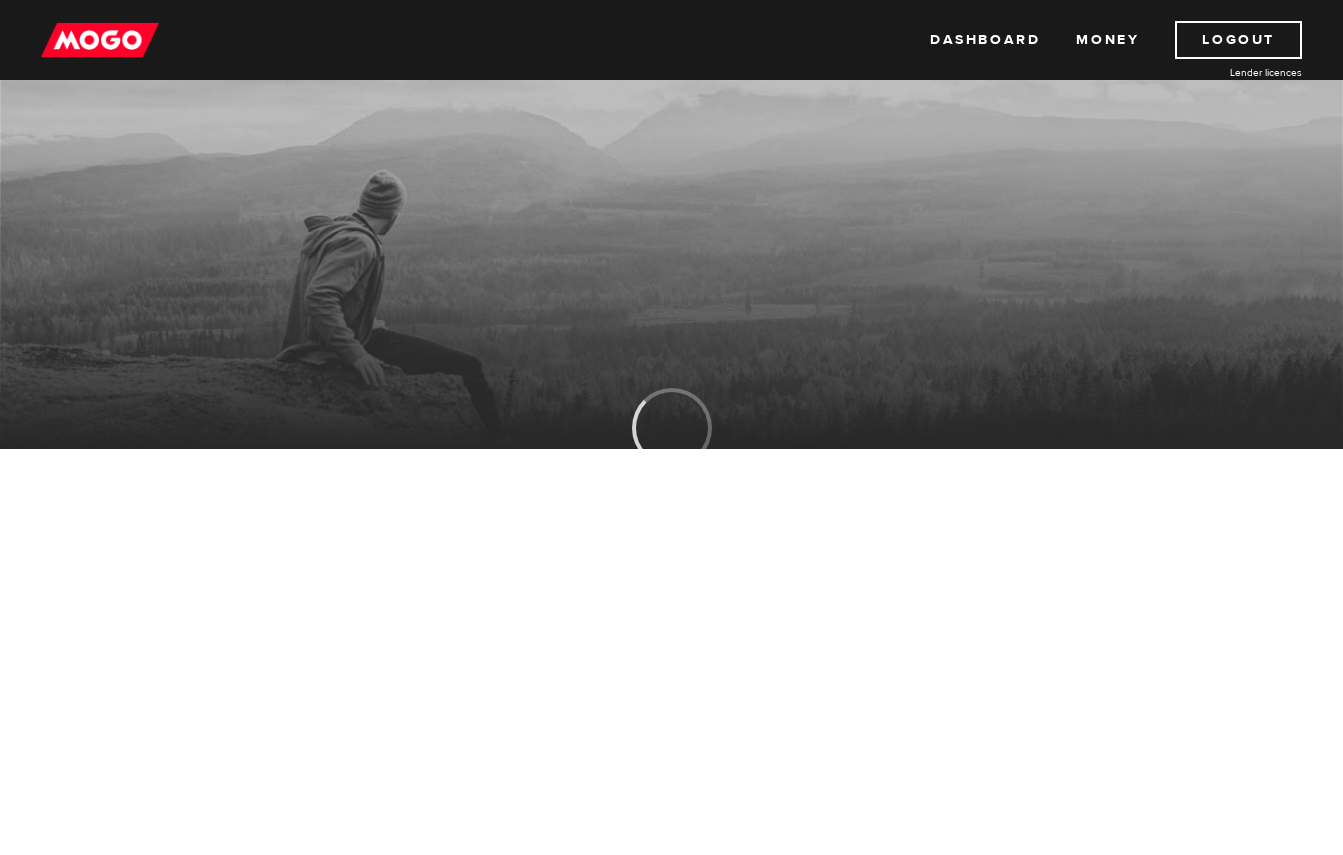 scroll, scrollTop: 0, scrollLeft: 0, axis: both 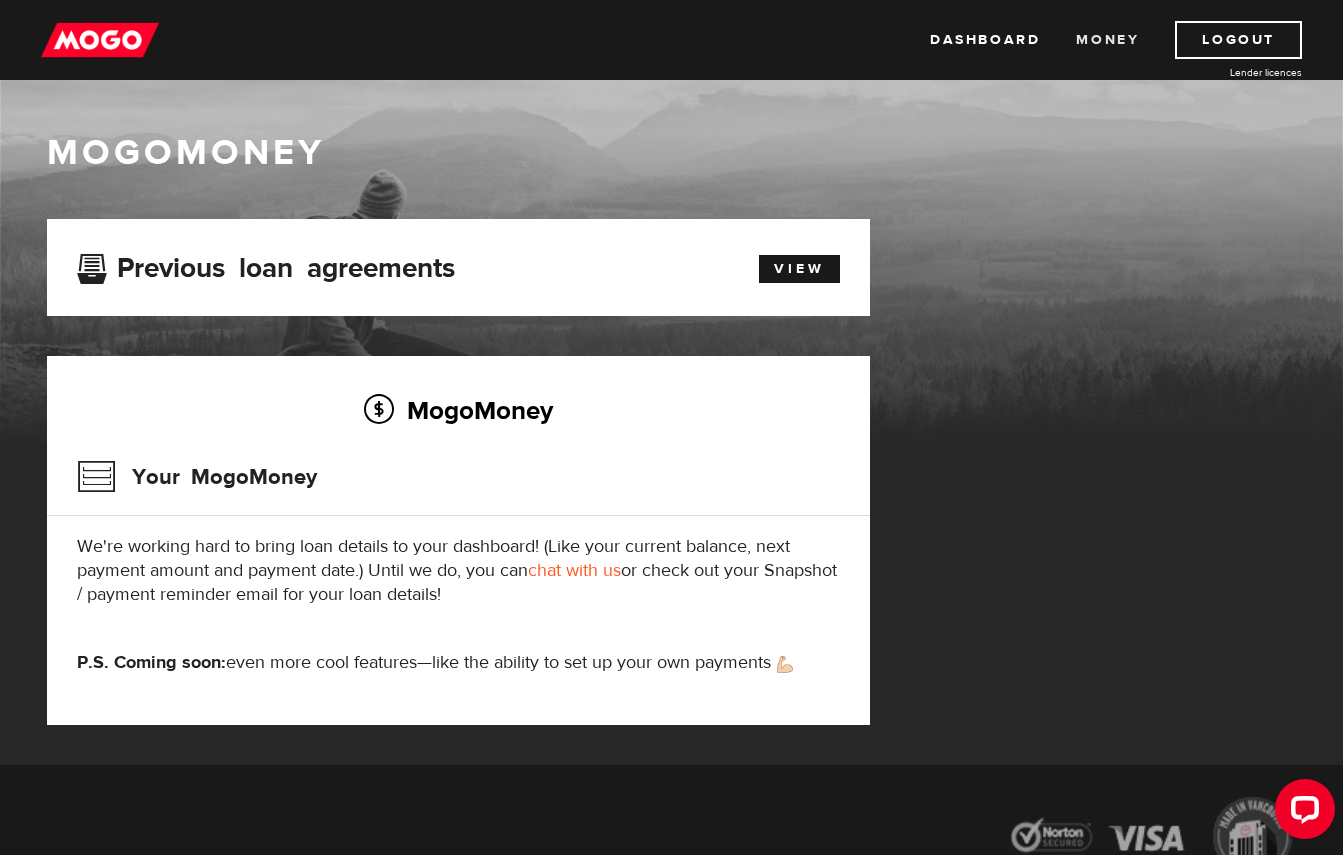 click on "Money" at bounding box center (1107, 40) 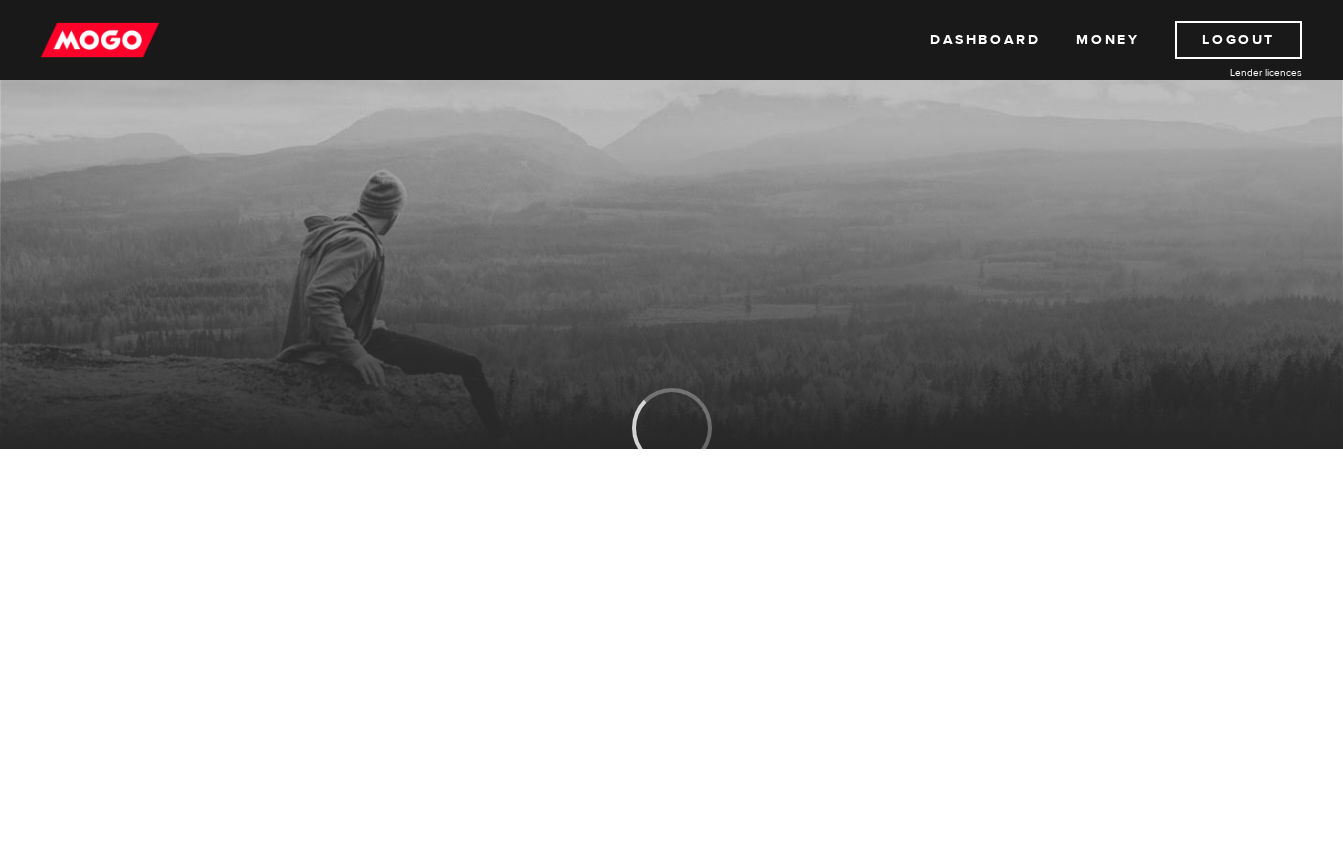scroll, scrollTop: 0, scrollLeft: 0, axis: both 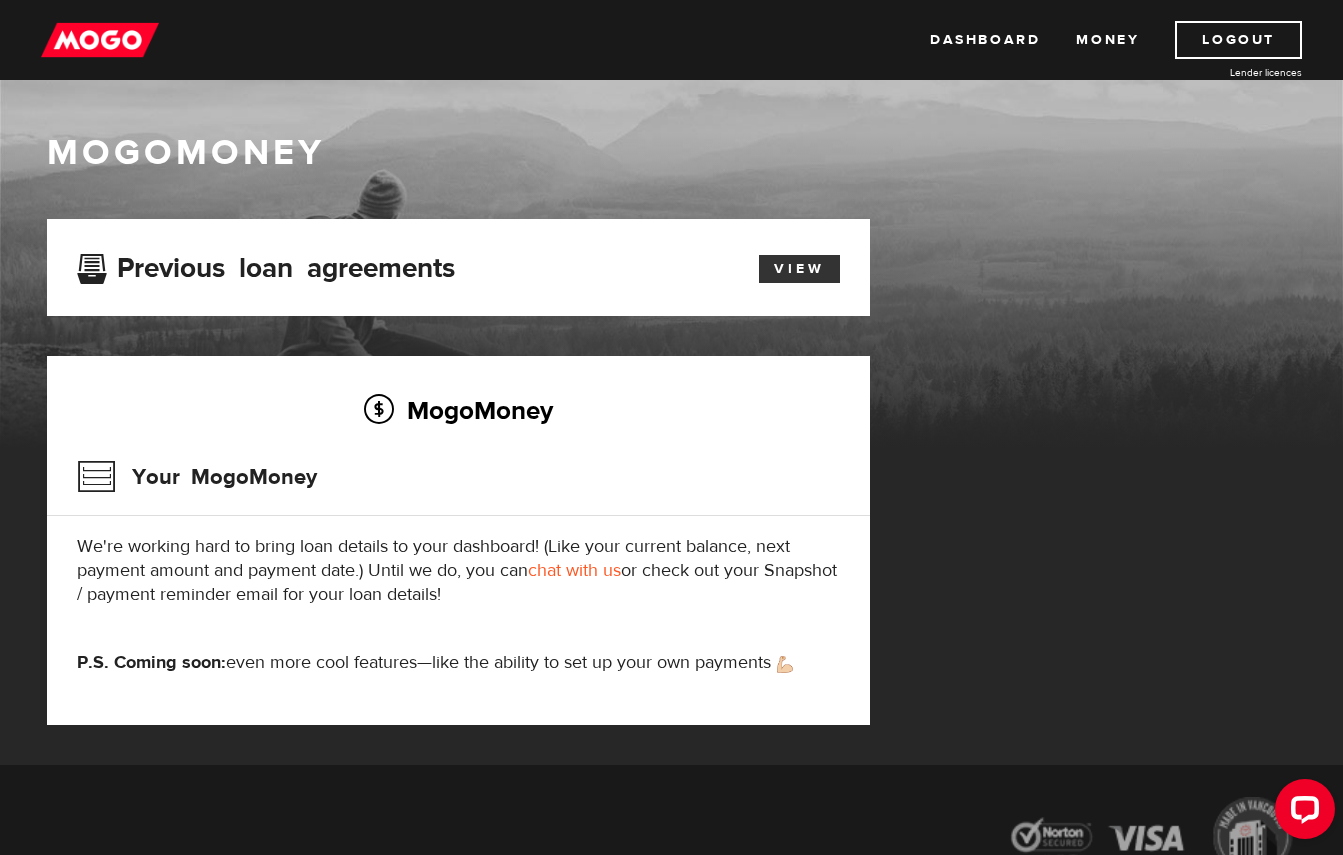 click on "View" at bounding box center [799, 269] 